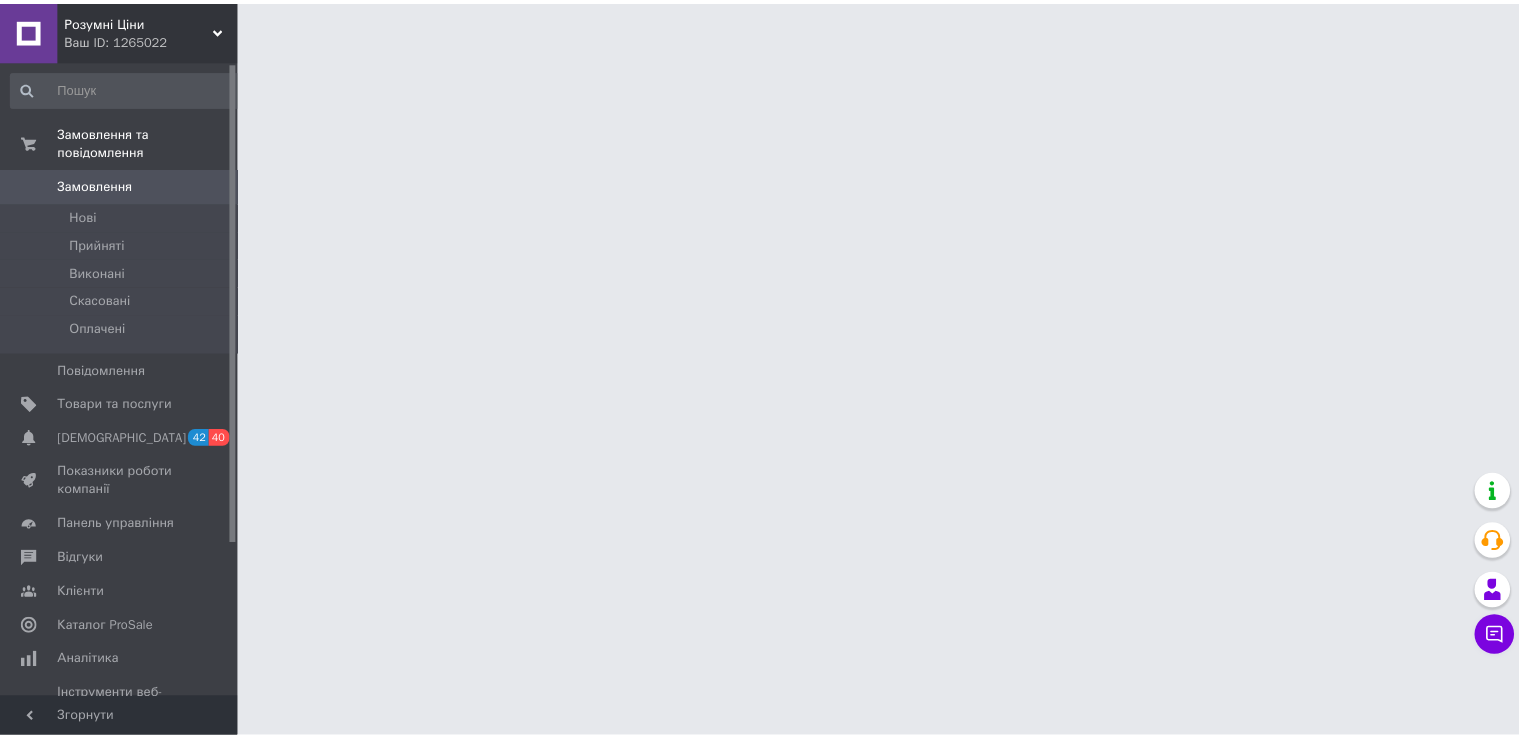 scroll, scrollTop: 0, scrollLeft: 0, axis: both 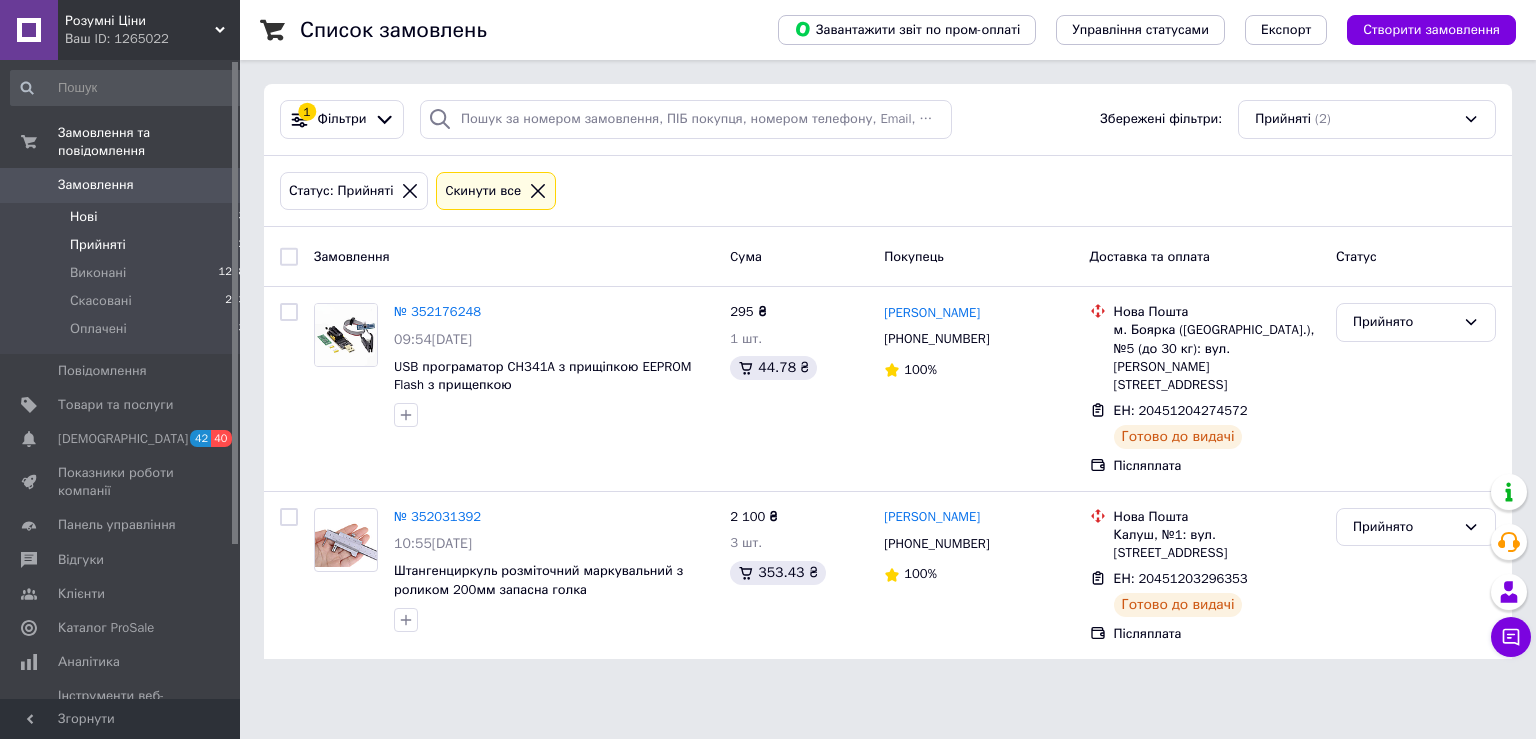 click on "Нові 3" at bounding box center [128, 217] 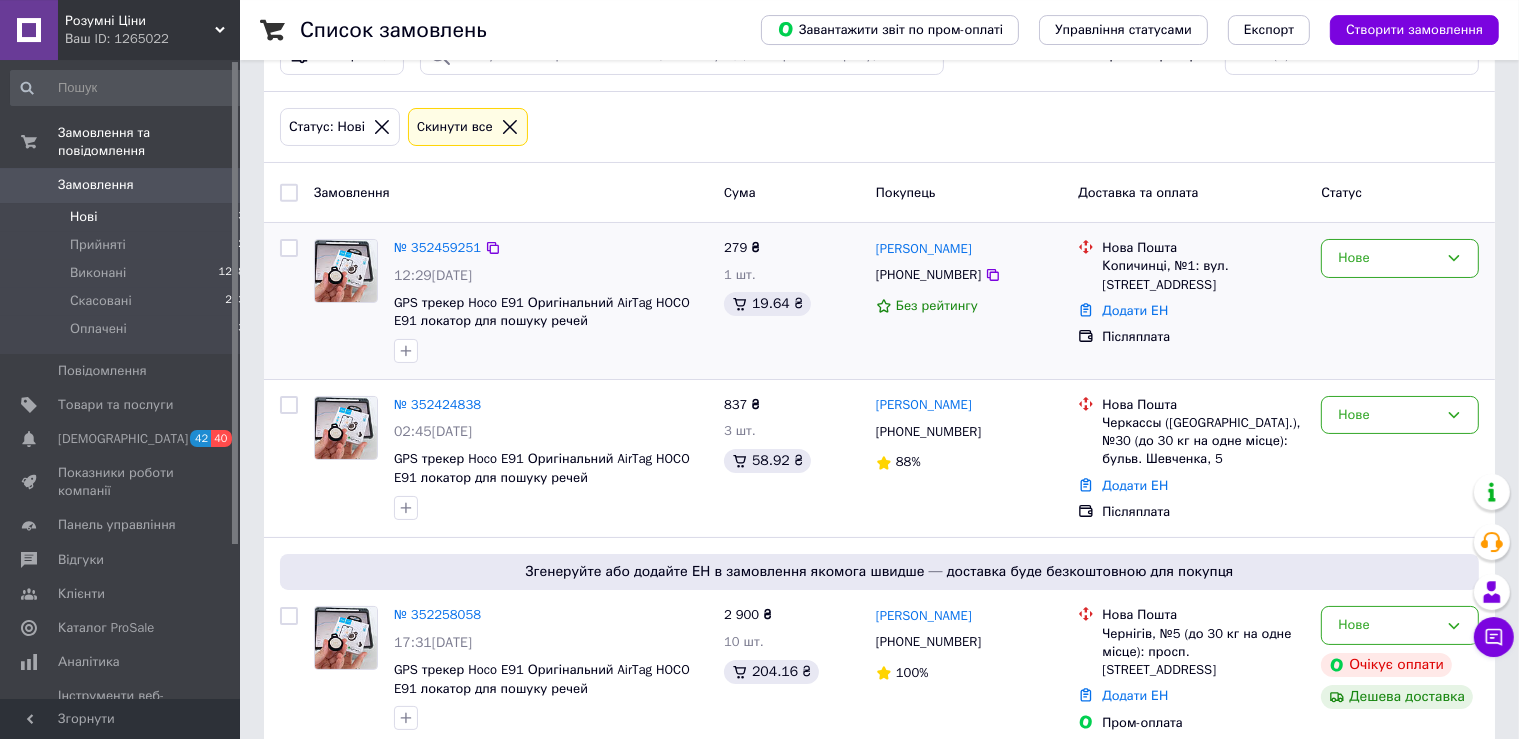 scroll, scrollTop: 93, scrollLeft: 0, axis: vertical 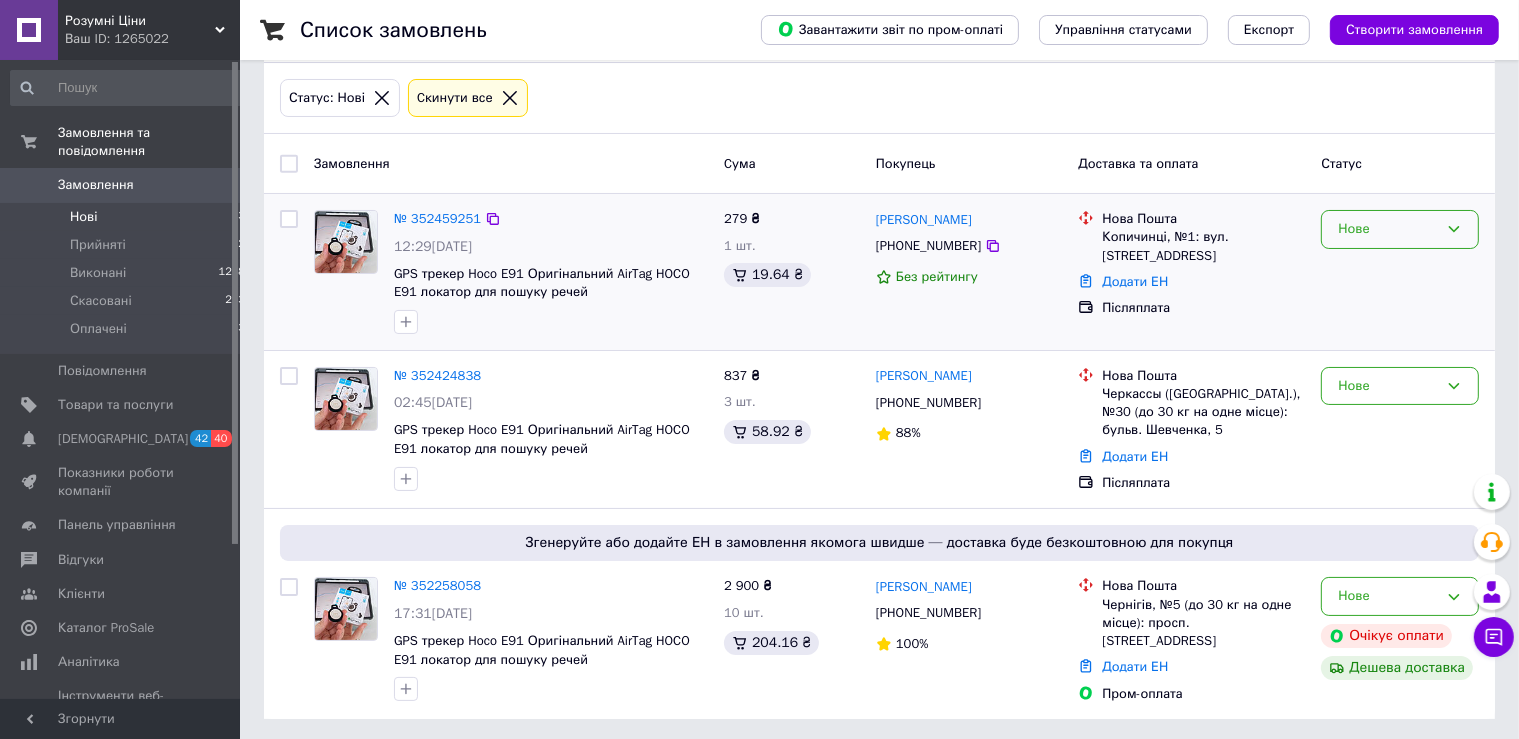 click on "Нове" at bounding box center (1400, 229) 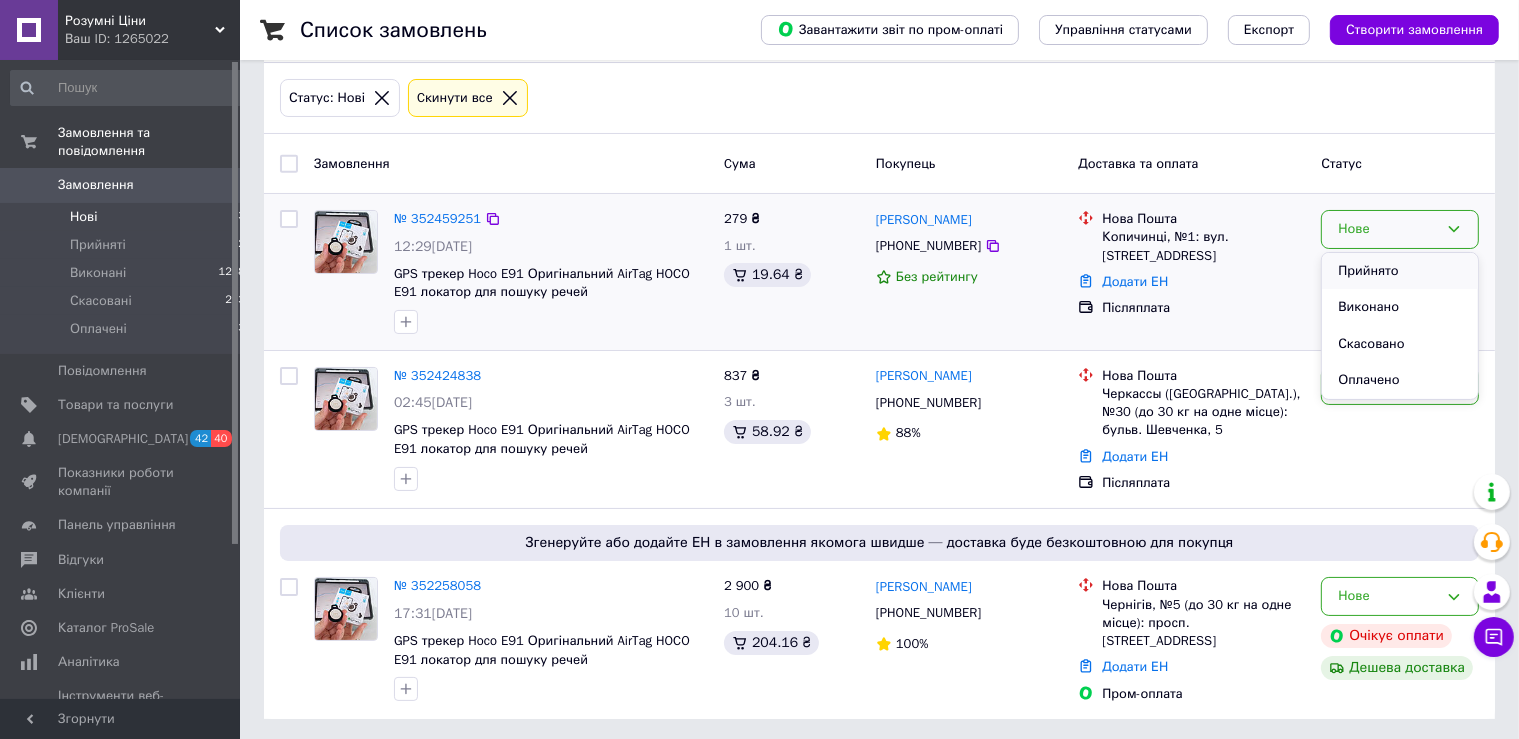 click on "Прийнято" at bounding box center [1400, 271] 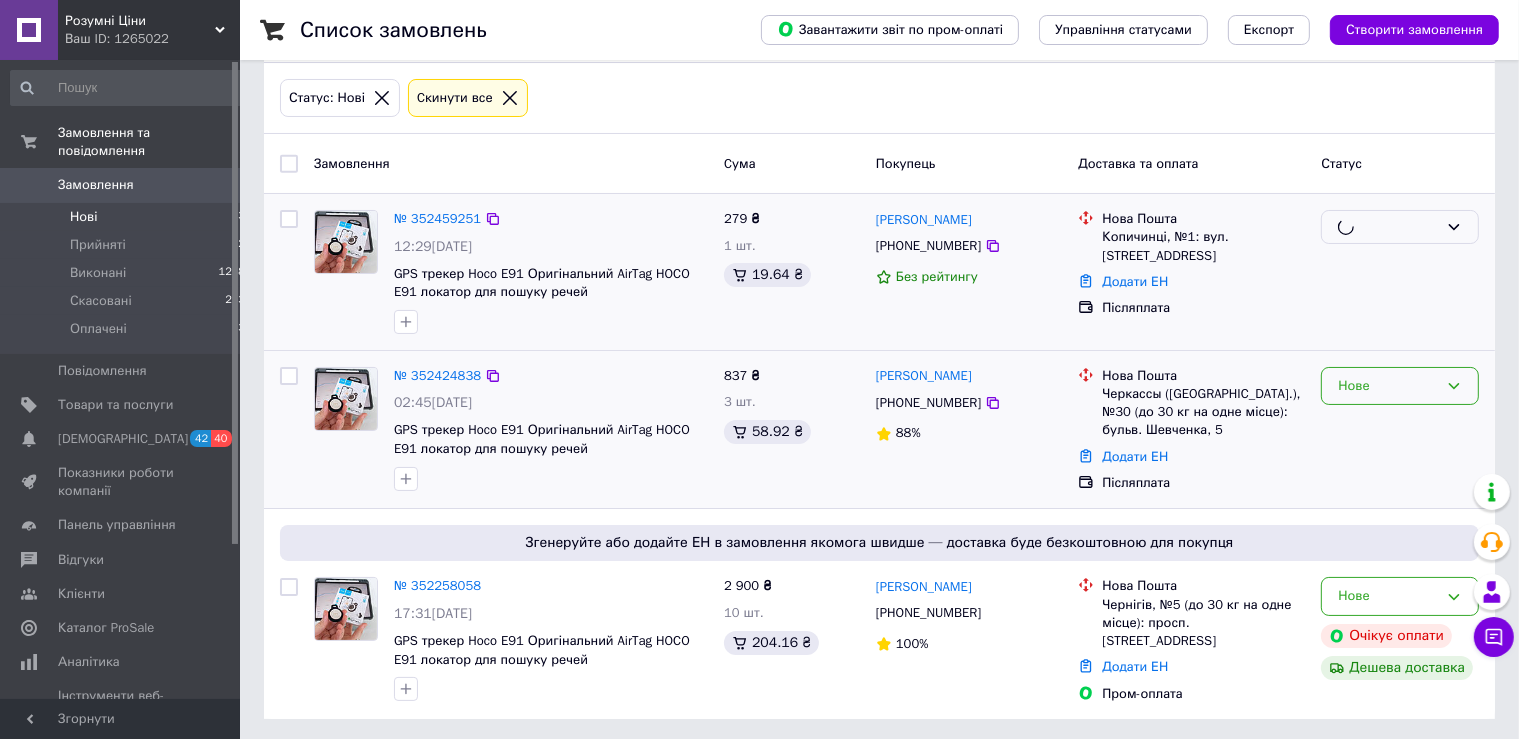 click on "Нове" at bounding box center (1400, 386) 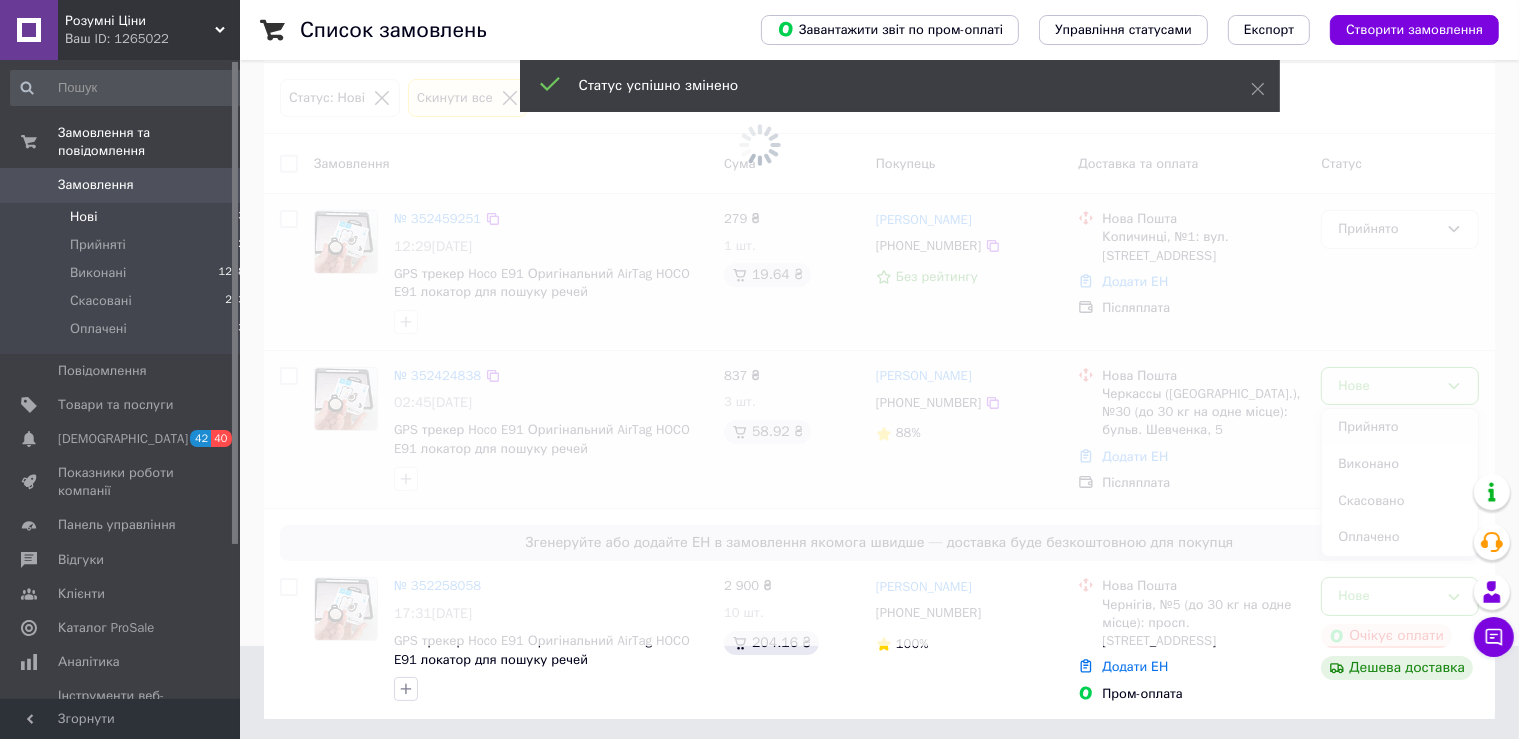 click at bounding box center [759, 276] 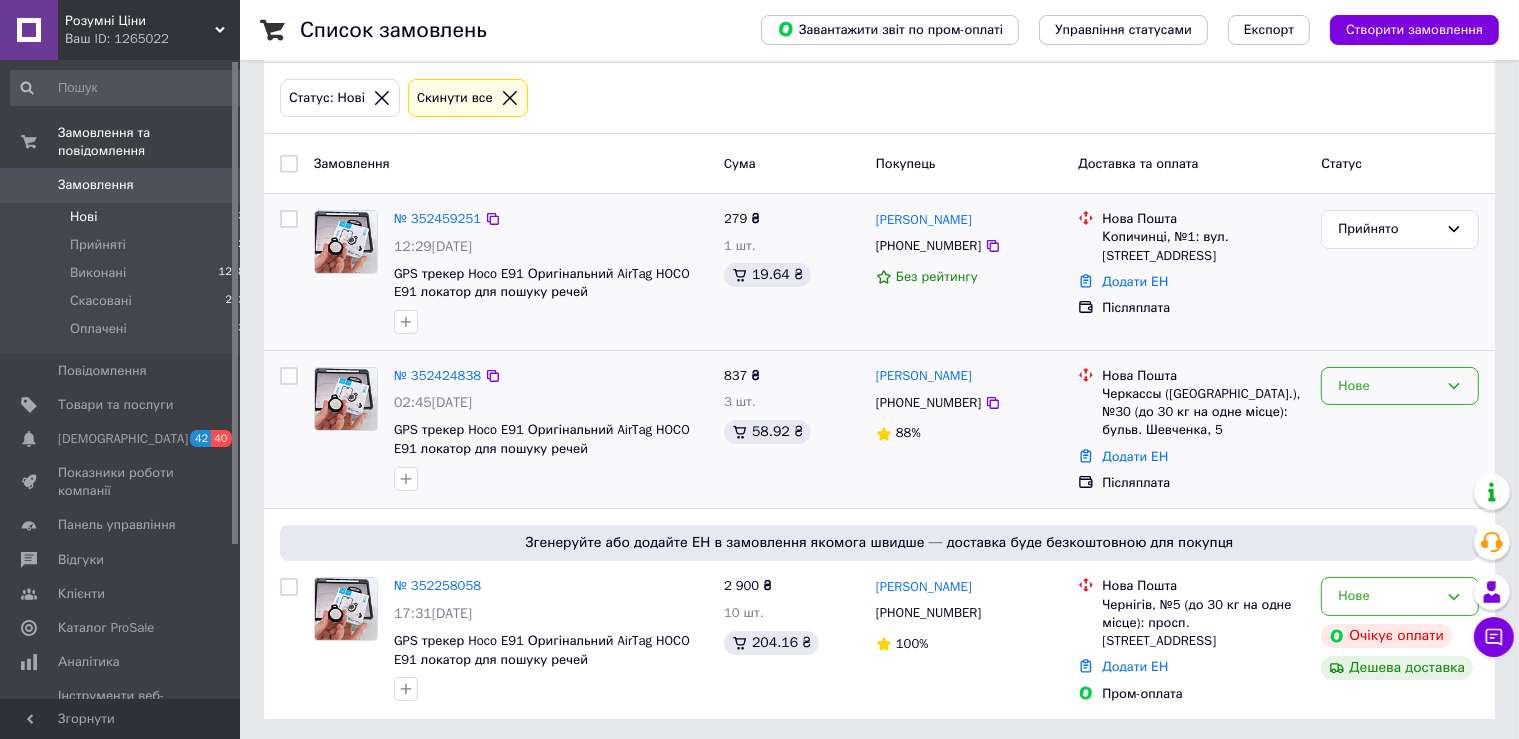 click on "Нове" at bounding box center [1388, 386] 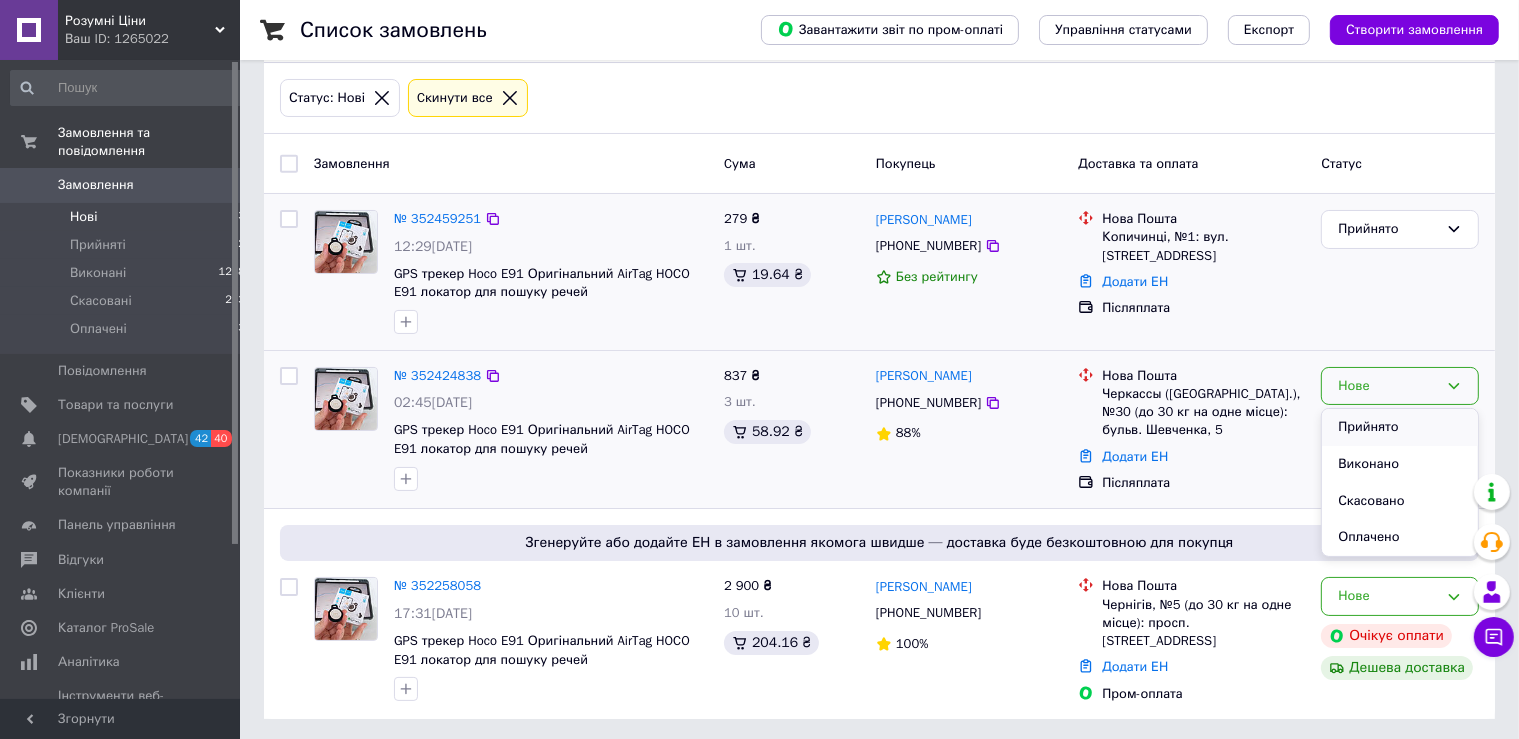 click on "Прийнято" at bounding box center (1400, 427) 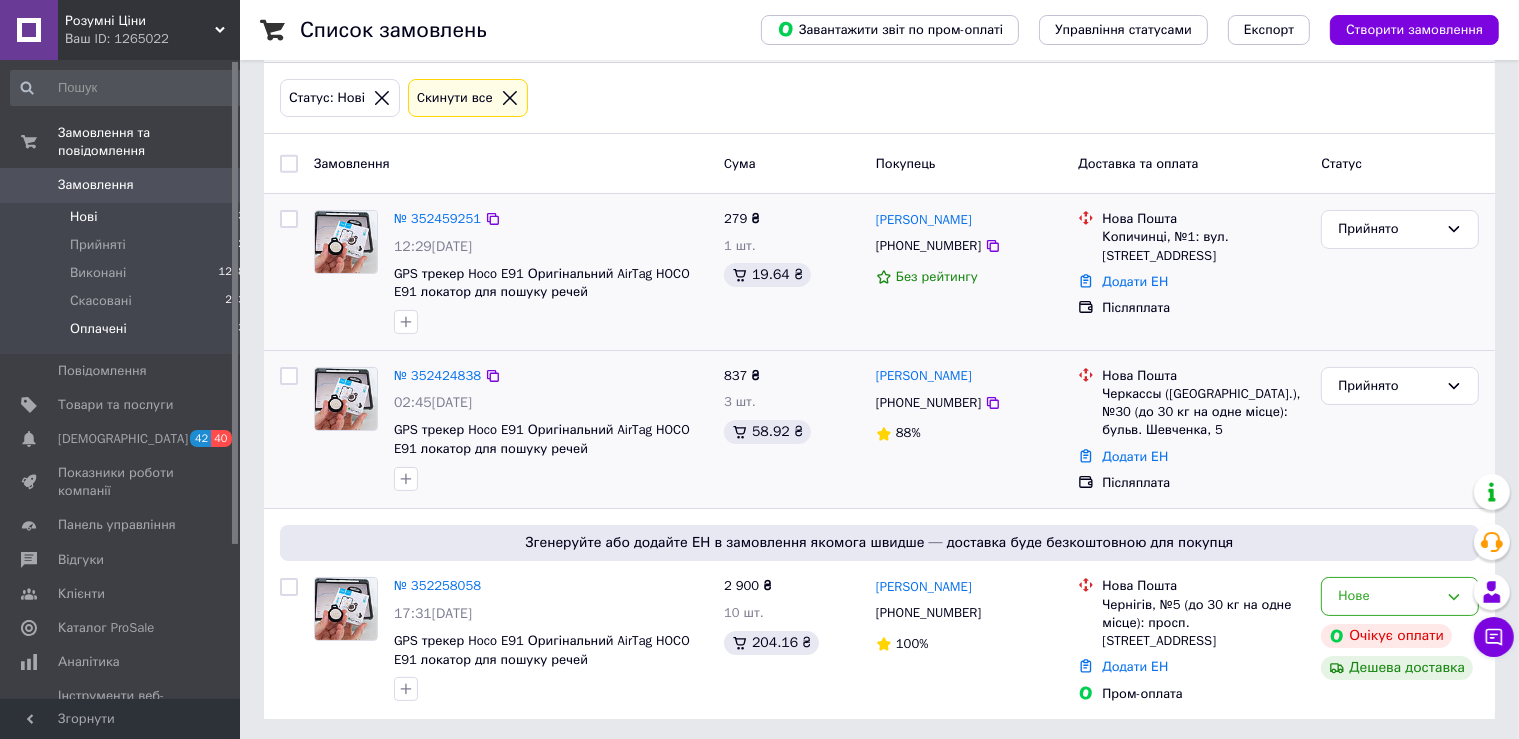 click on "Оплачені" at bounding box center (98, 329) 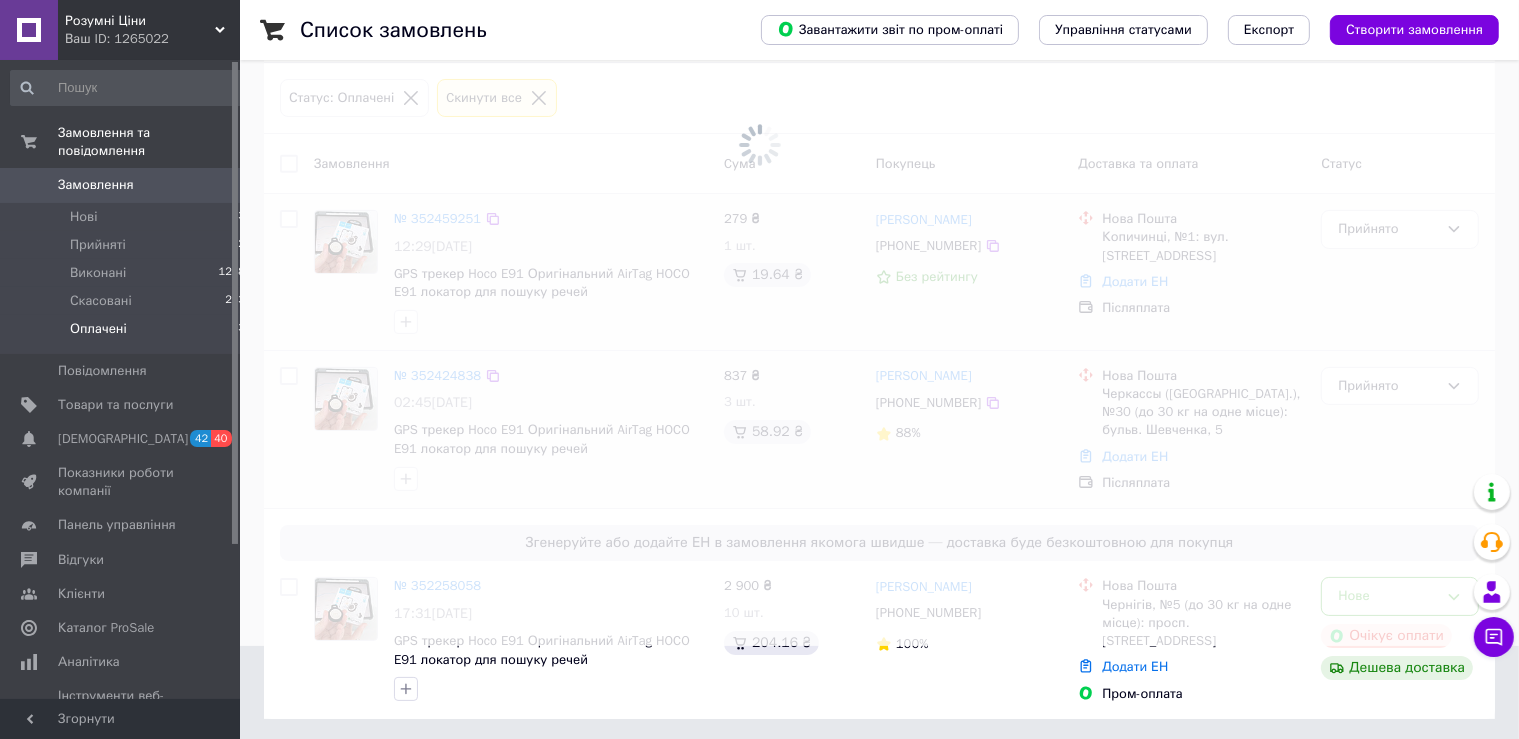 scroll, scrollTop: 0, scrollLeft: 0, axis: both 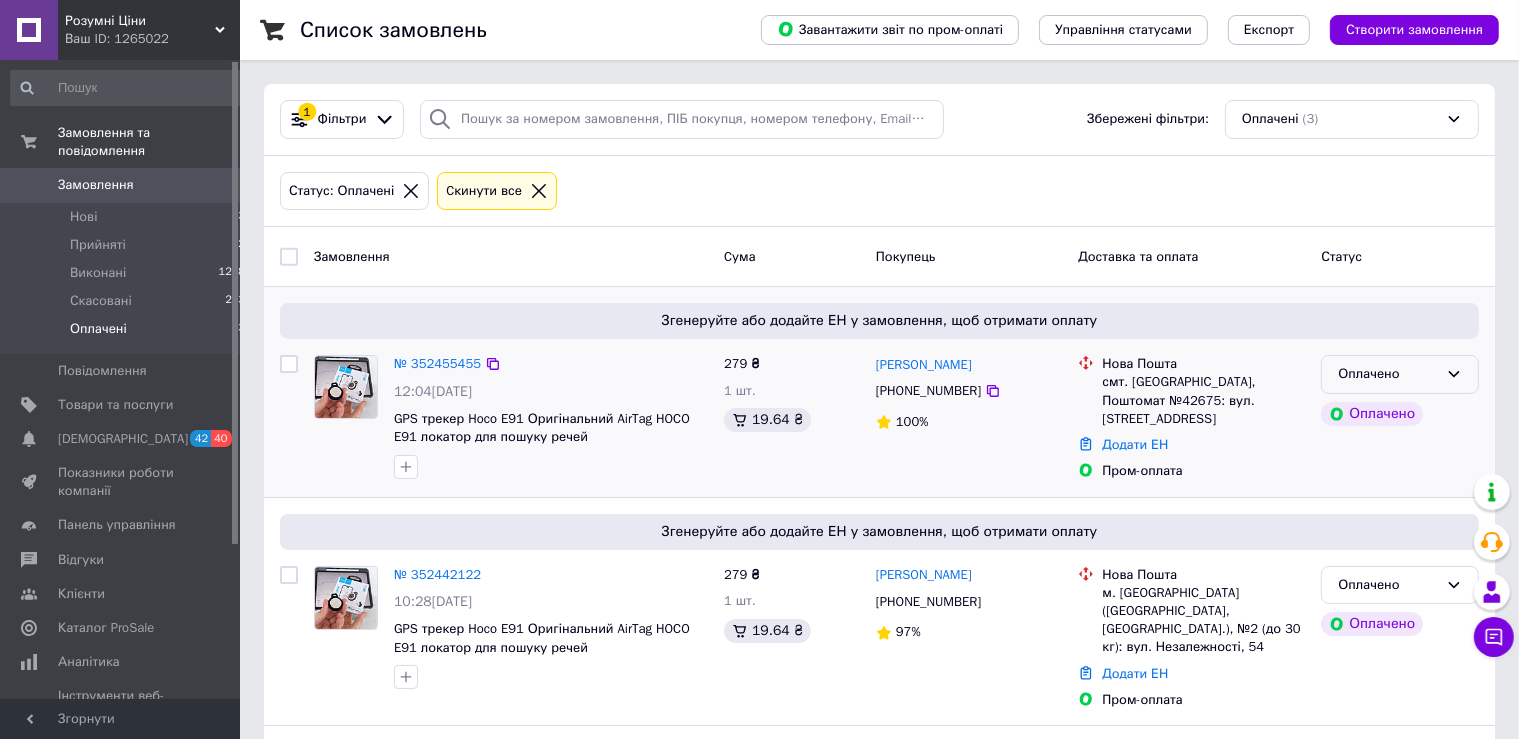 click on "Оплачено" at bounding box center [1388, 374] 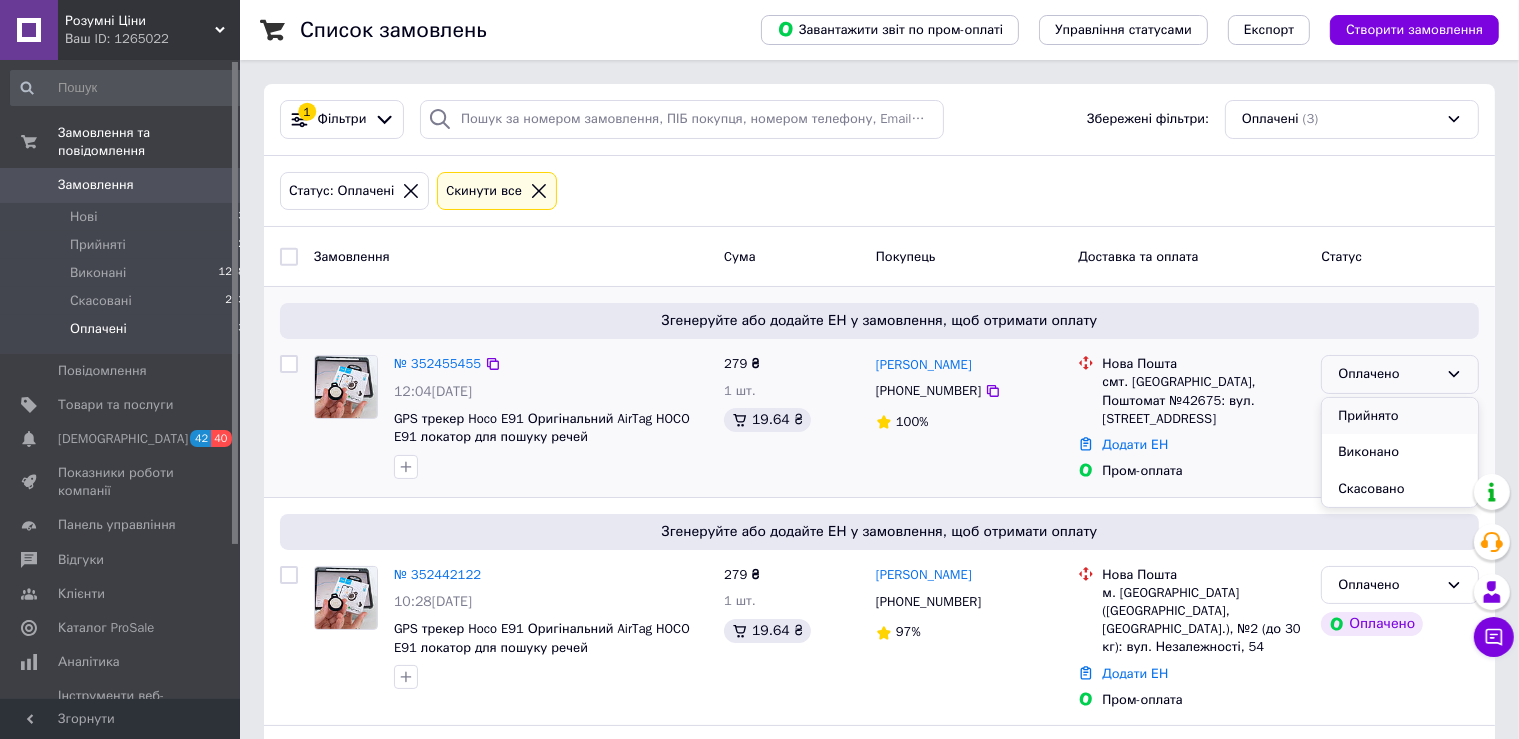 click on "Прийнято" at bounding box center [1400, 416] 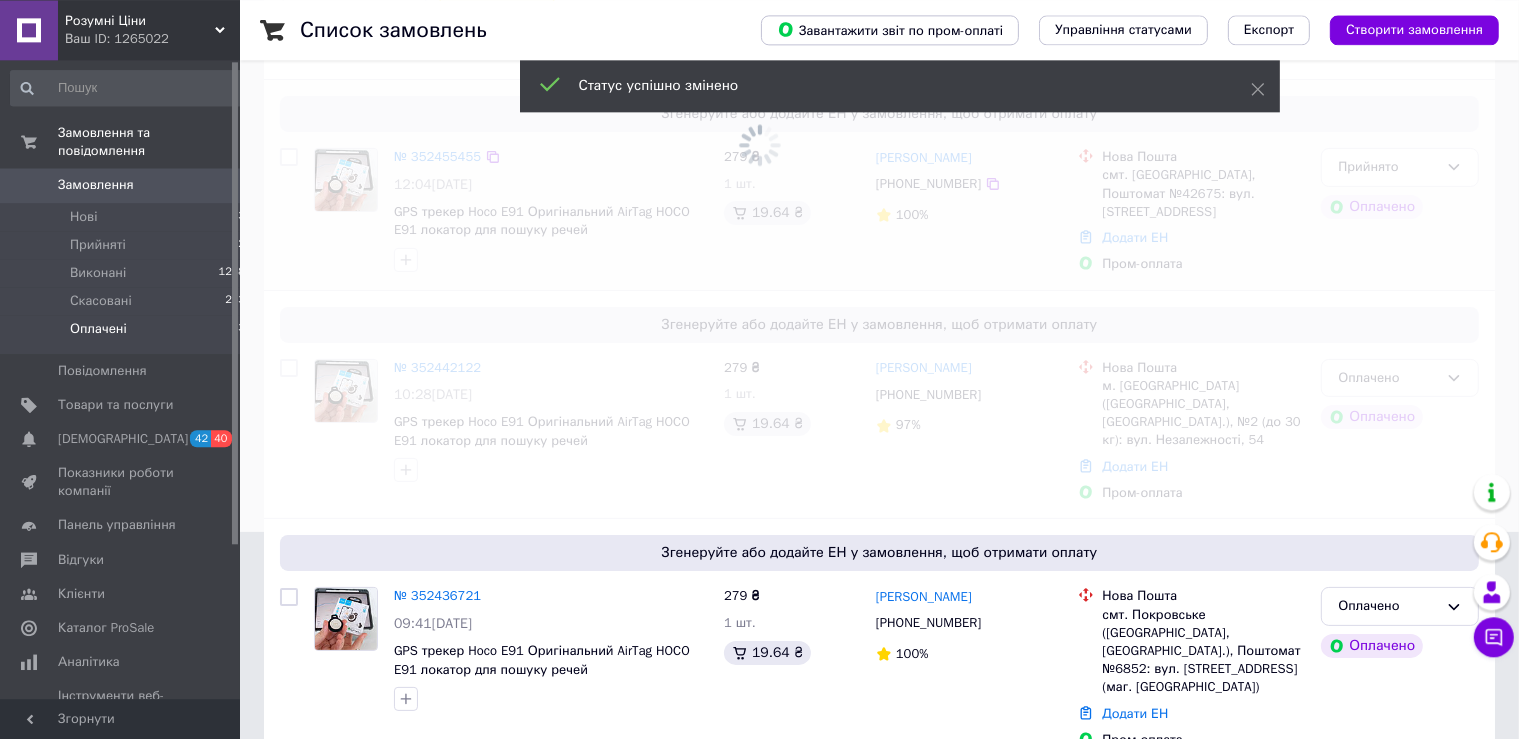 scroll, scrollTop: 211, scrollLeft: 0, axis: vertical 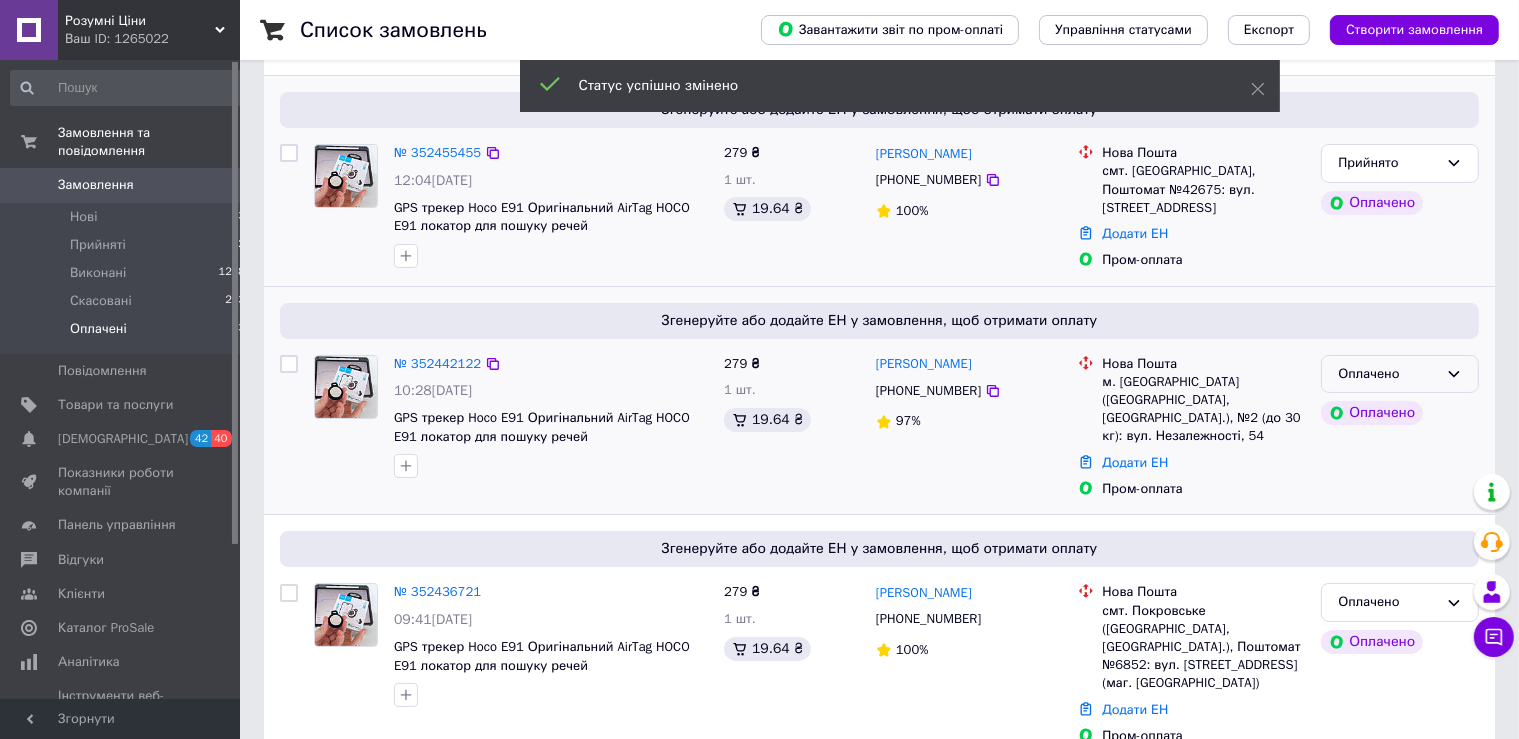 click on "Оплачено" at bounding box center (1400, 374) 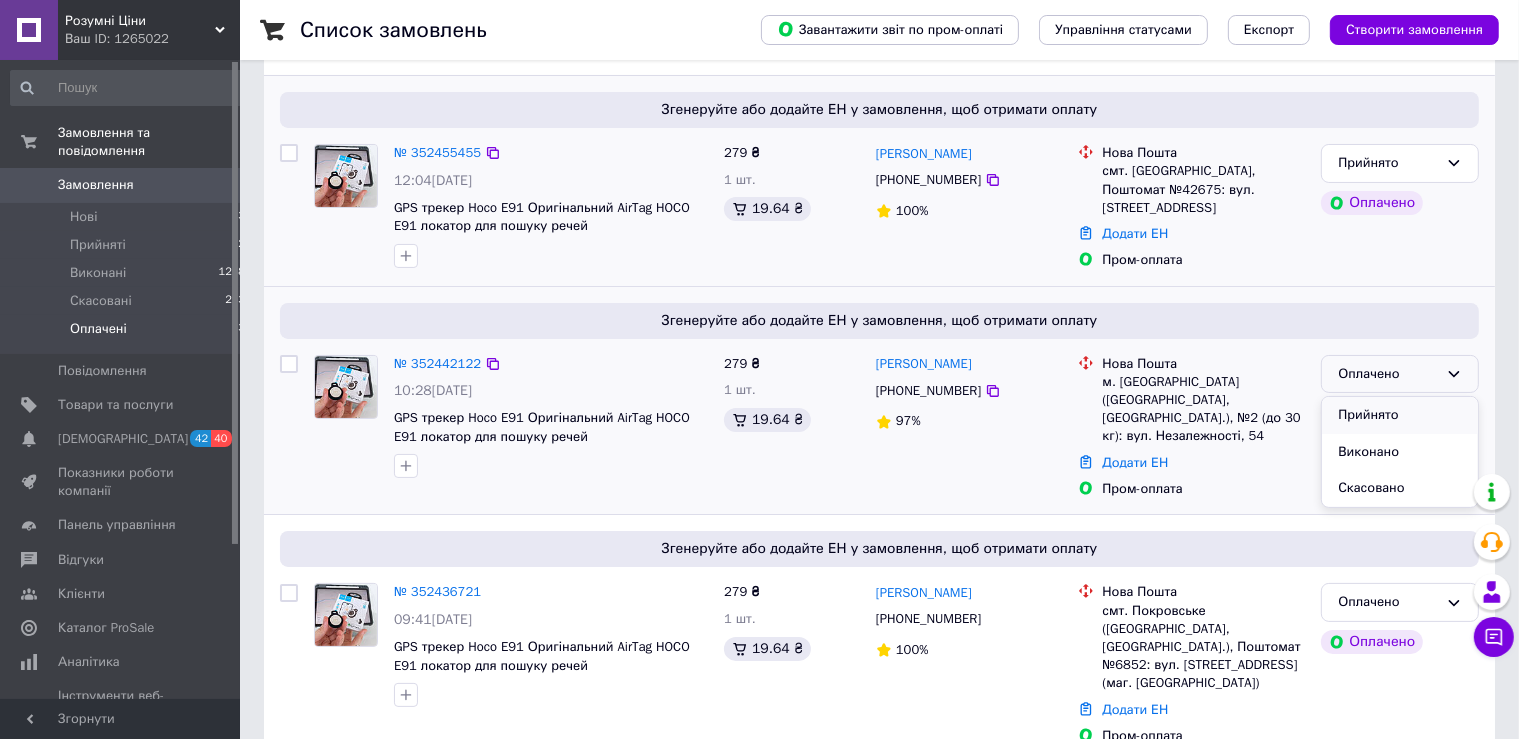 click on "Прийнято" at bounding box center [1400, 415] 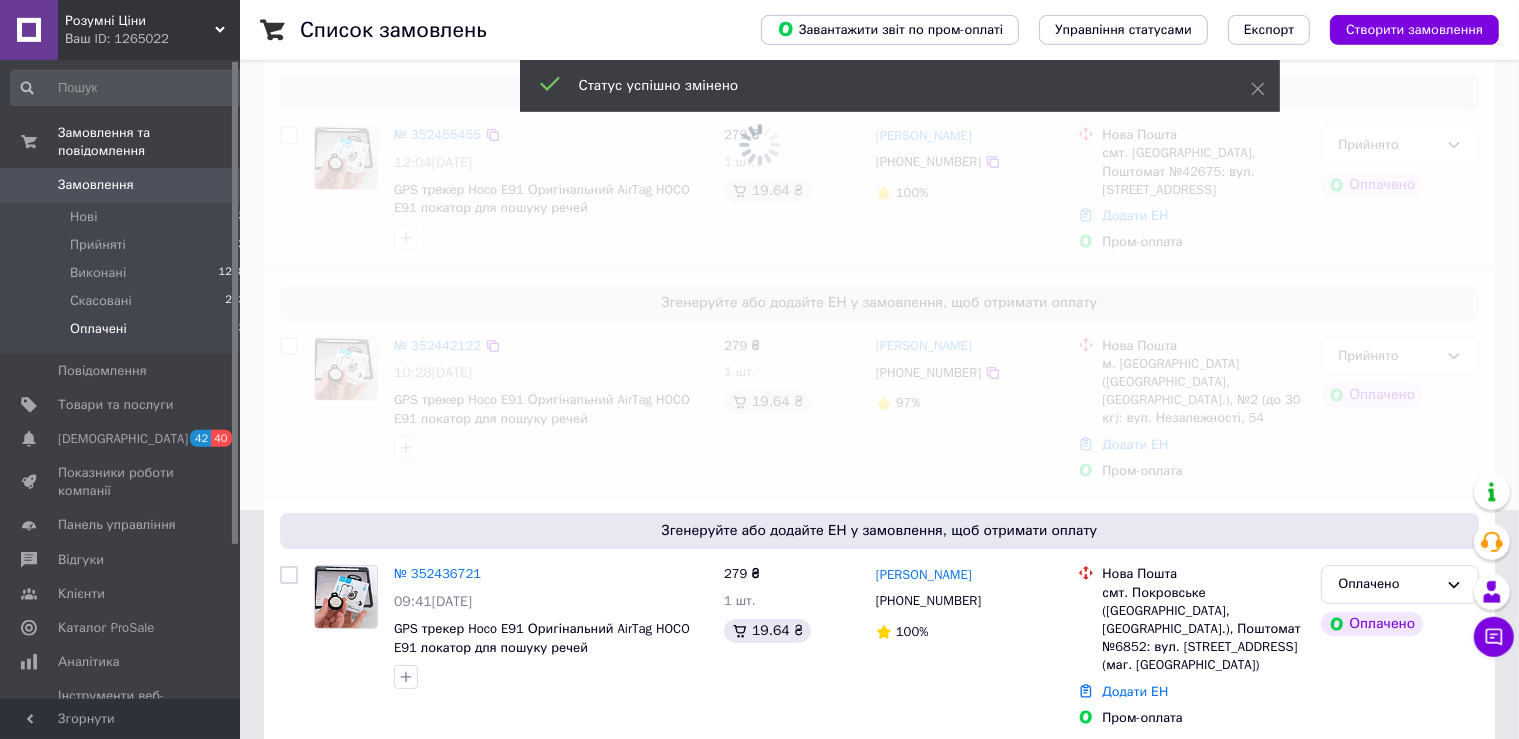 scroll, scrollTop: 237, scrollLeft: 0, axis: vertical 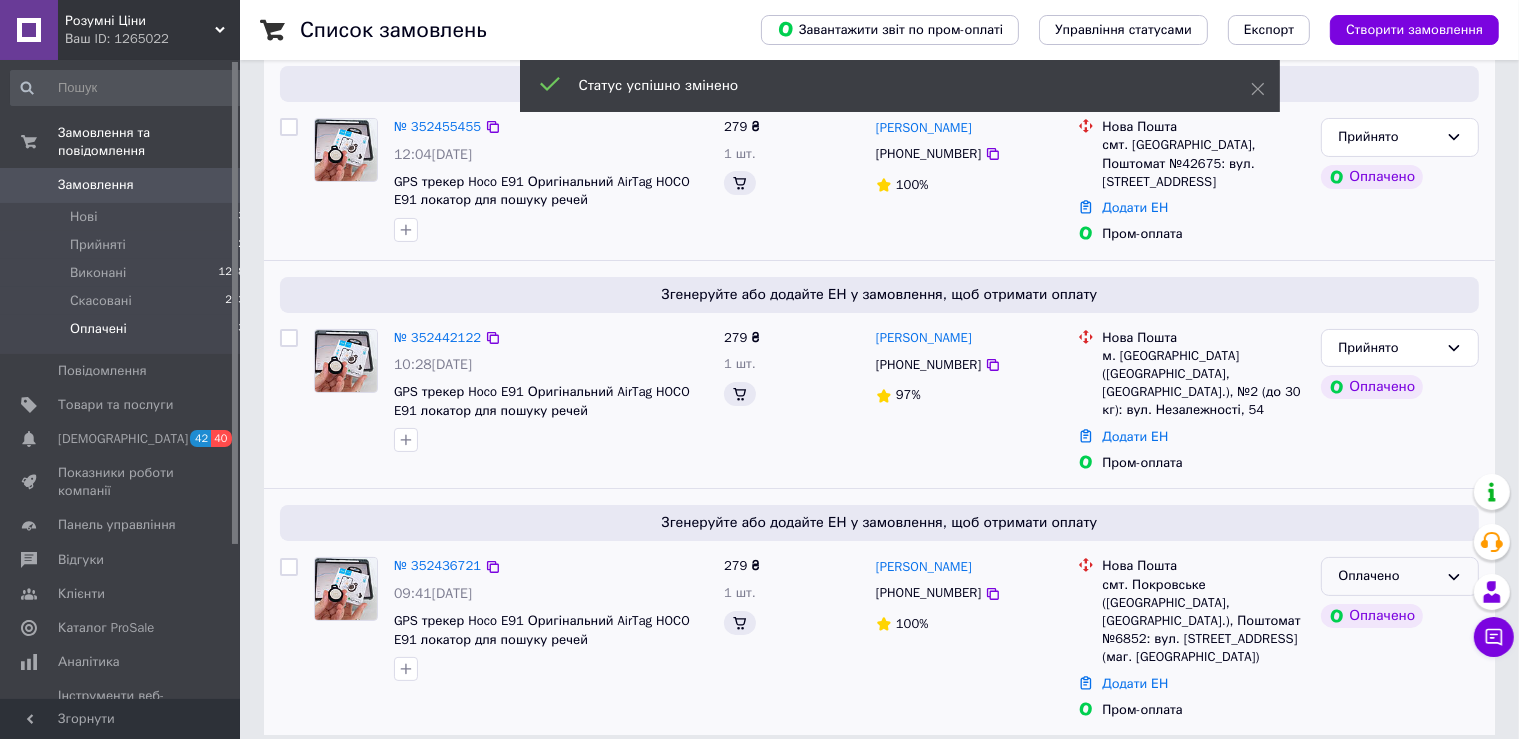 click on "Оплачено" at bounding box center [1388, 576] 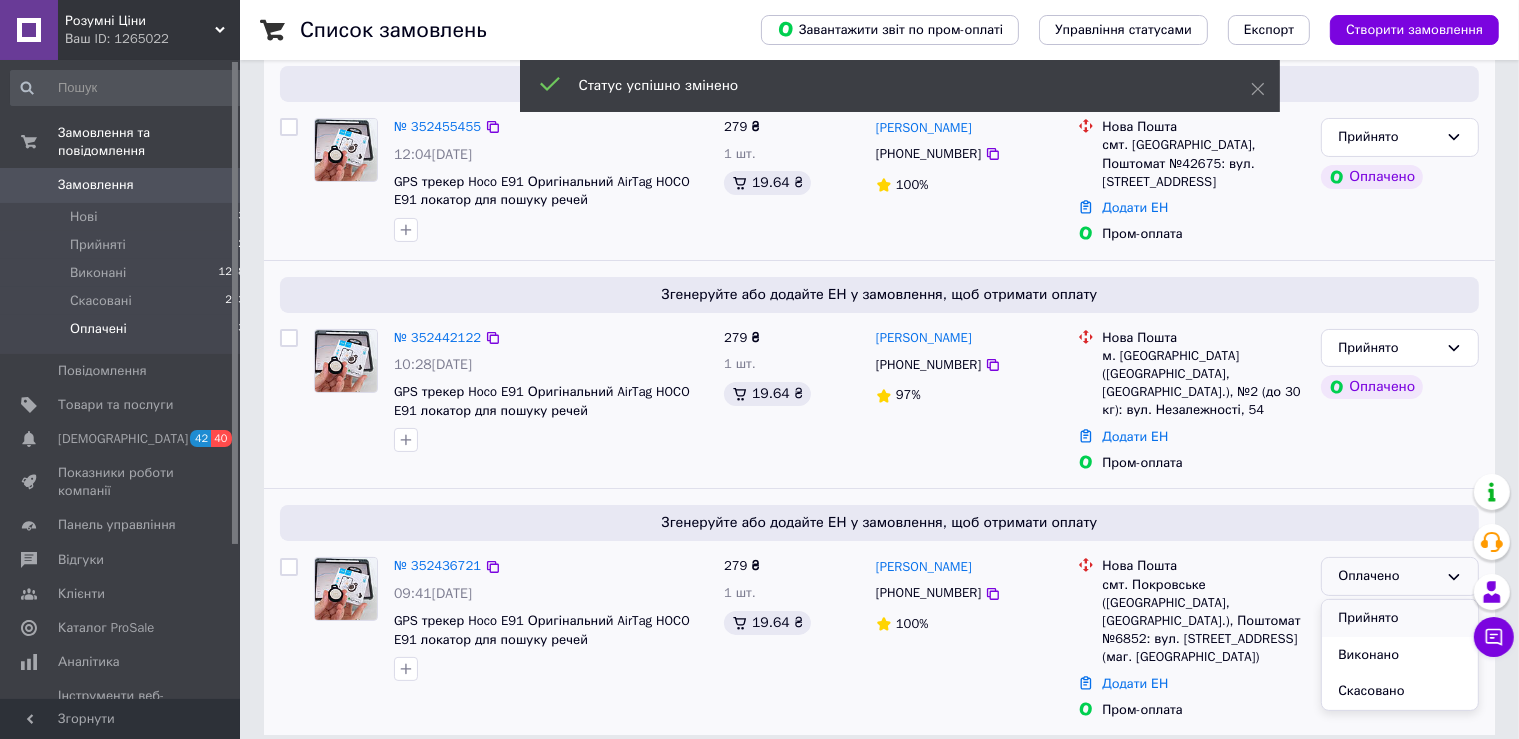 click on "Прийнято" at bounding box center (1400, 618) 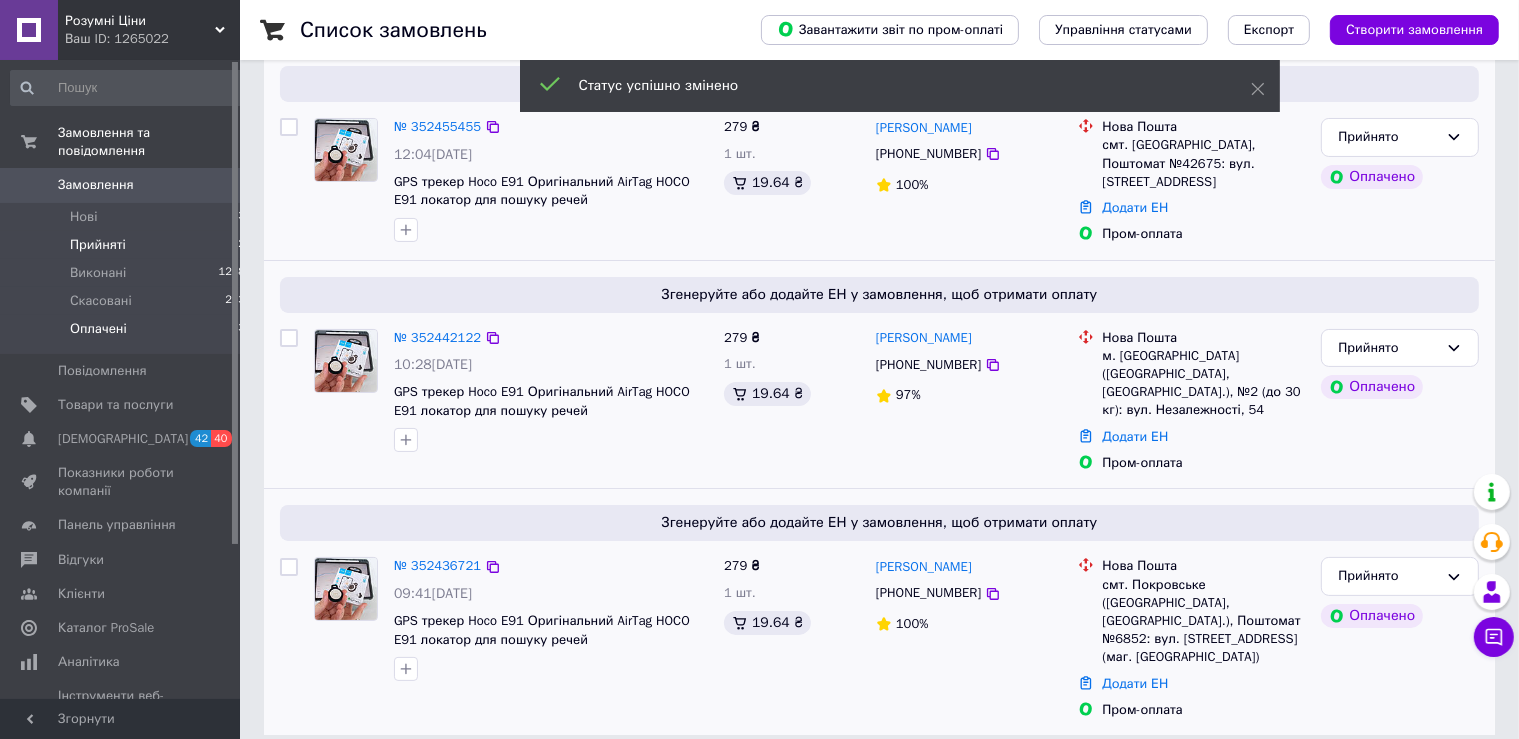 click on "Прийняті" at bounding box center (98, 245) 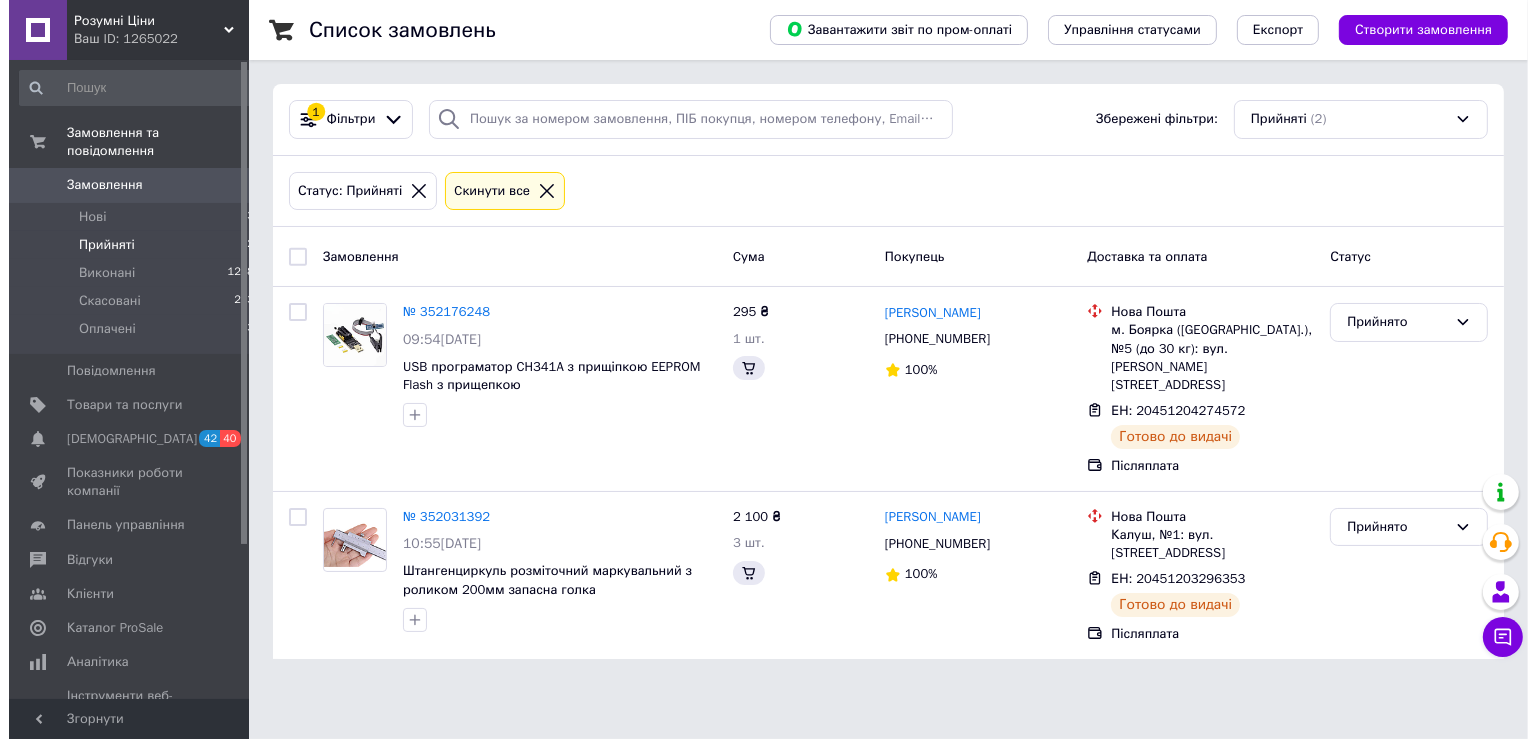 scroll, scrollTop: 0, scrollLeft: 0, axis: both 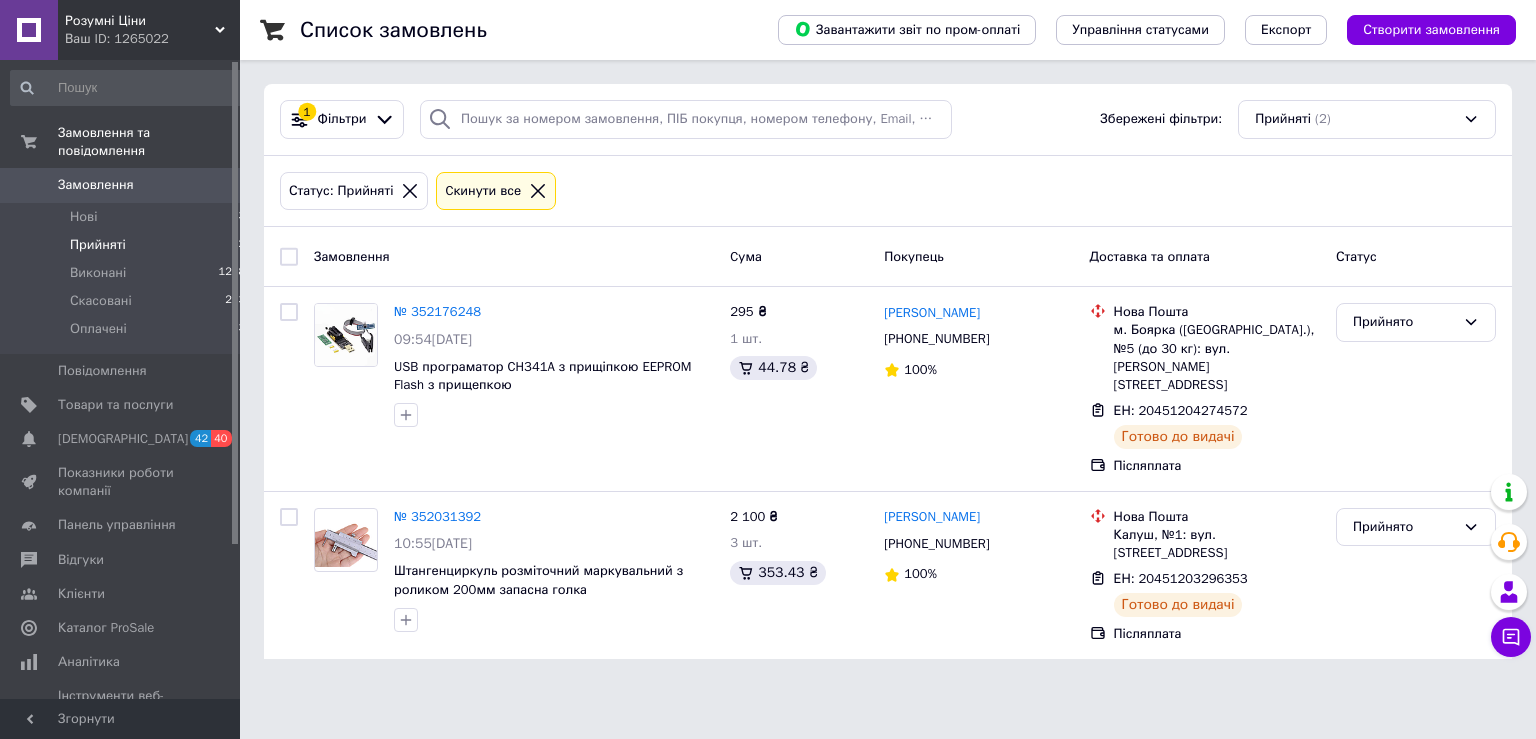 click on "Прийняті" at bounding box center [98, 245] 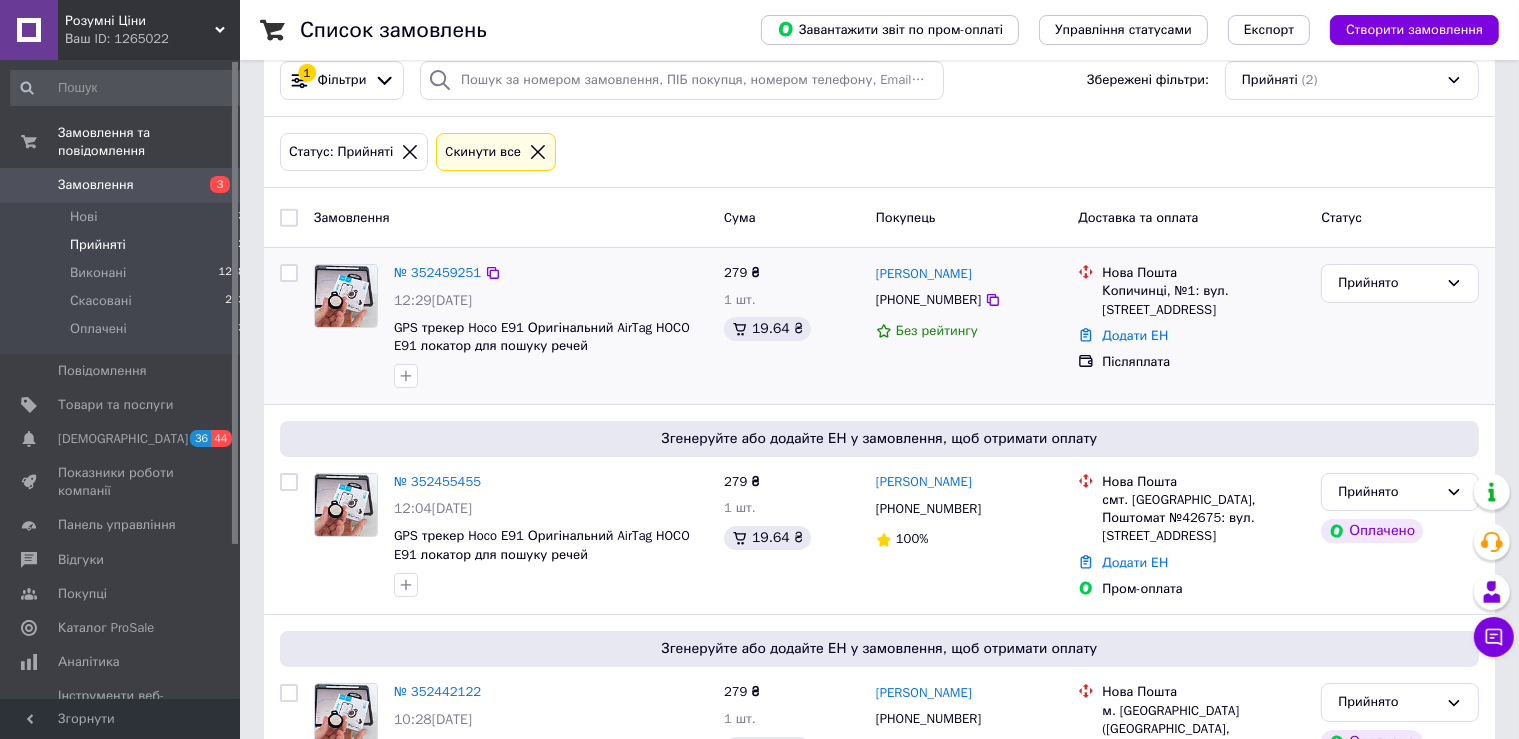 scroll, scrollTop: 0, scrollLeft: 0, axis: both 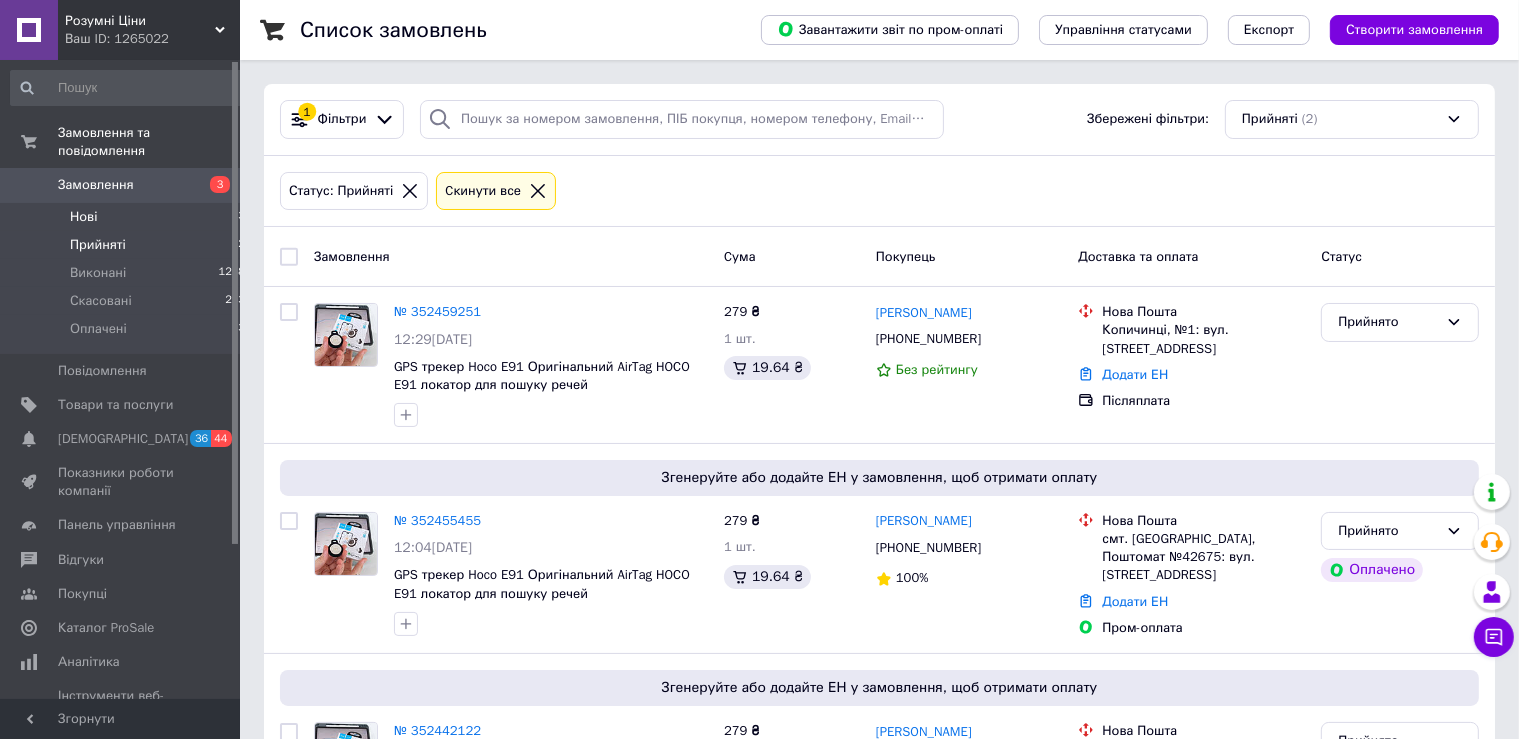 click on "Нові 3" at bounding box center [128, 217] 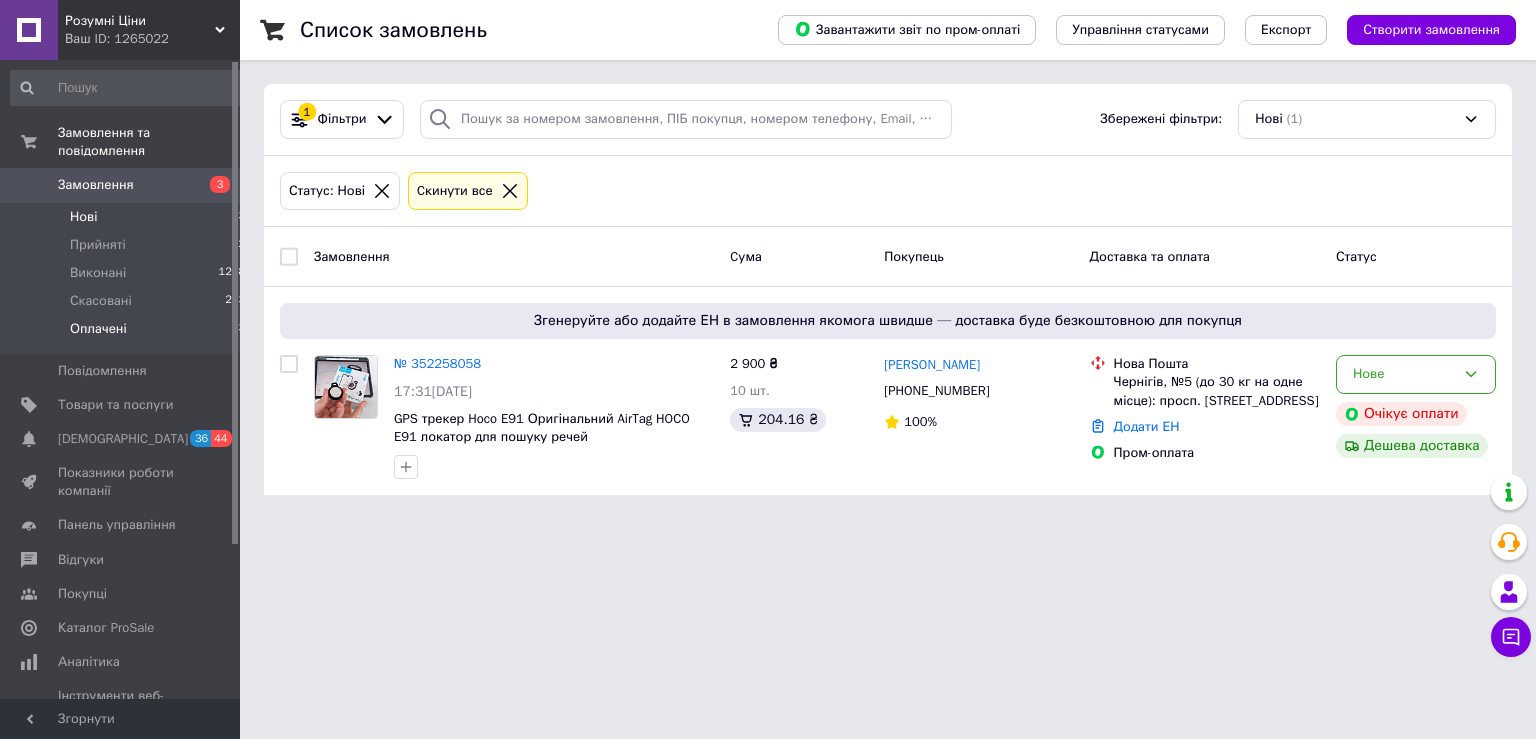click on "Оплачені" at bounding box center (98, 329) 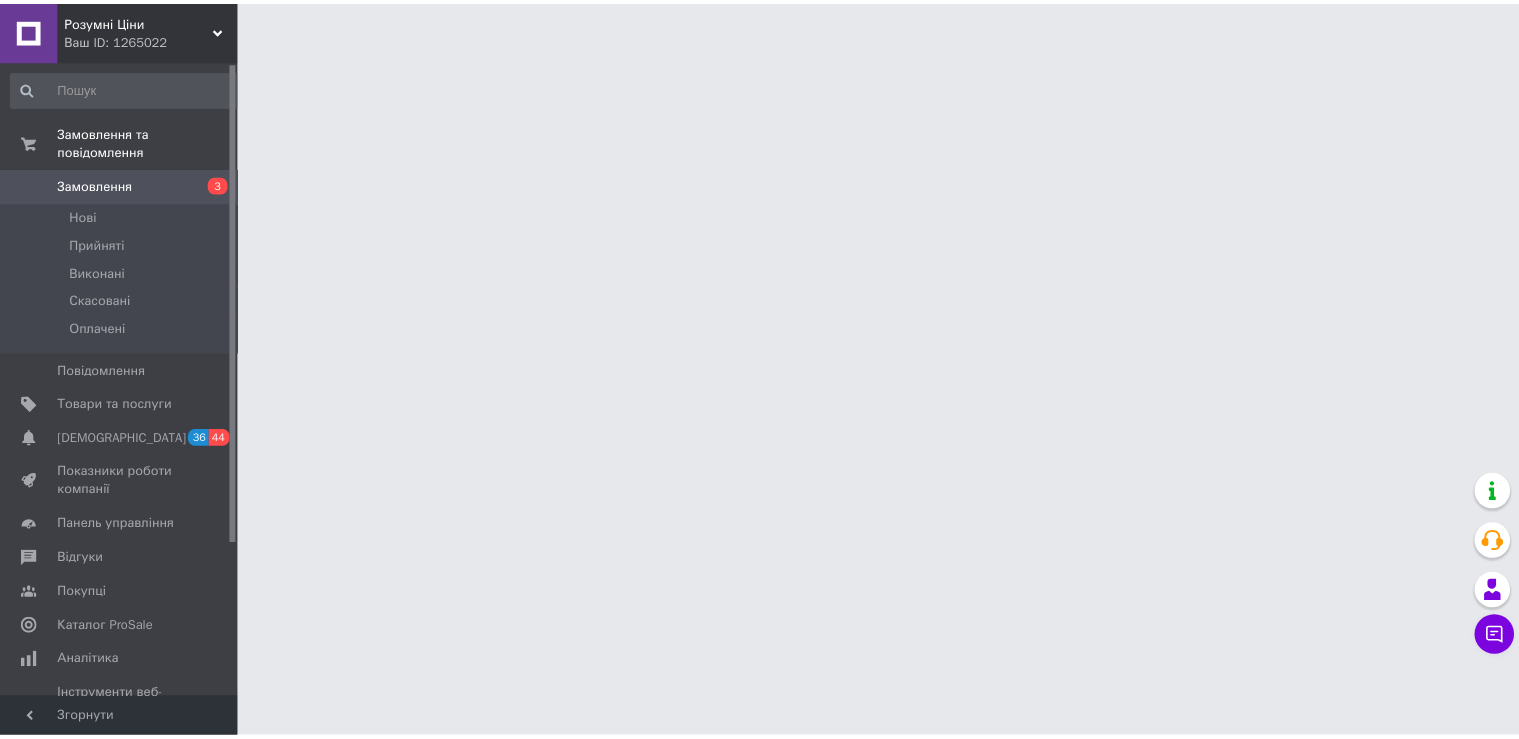 scroll, scrollTop: 0, scrollLeft: 0, axis: both 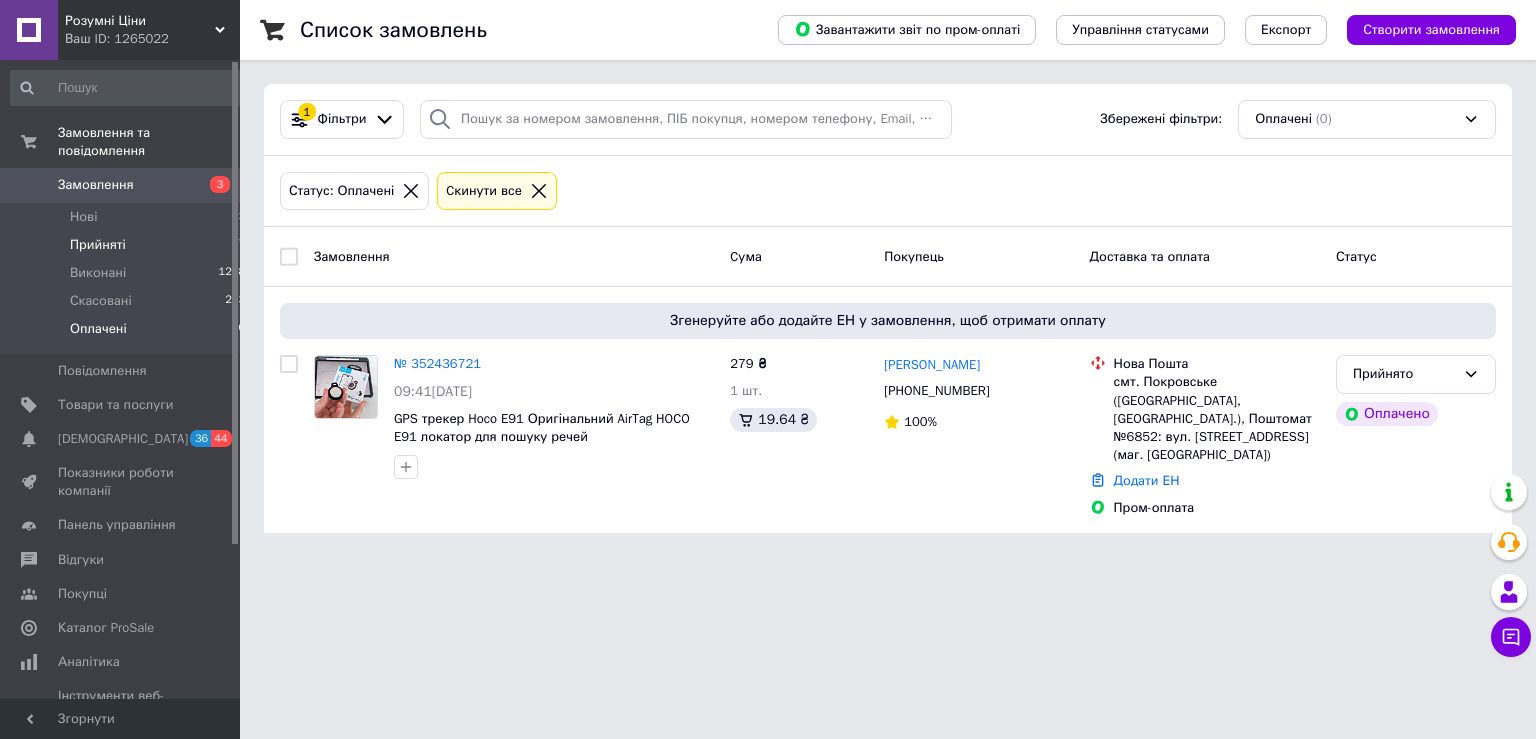 click on "Прийняті" at bounding box center [98, 245] 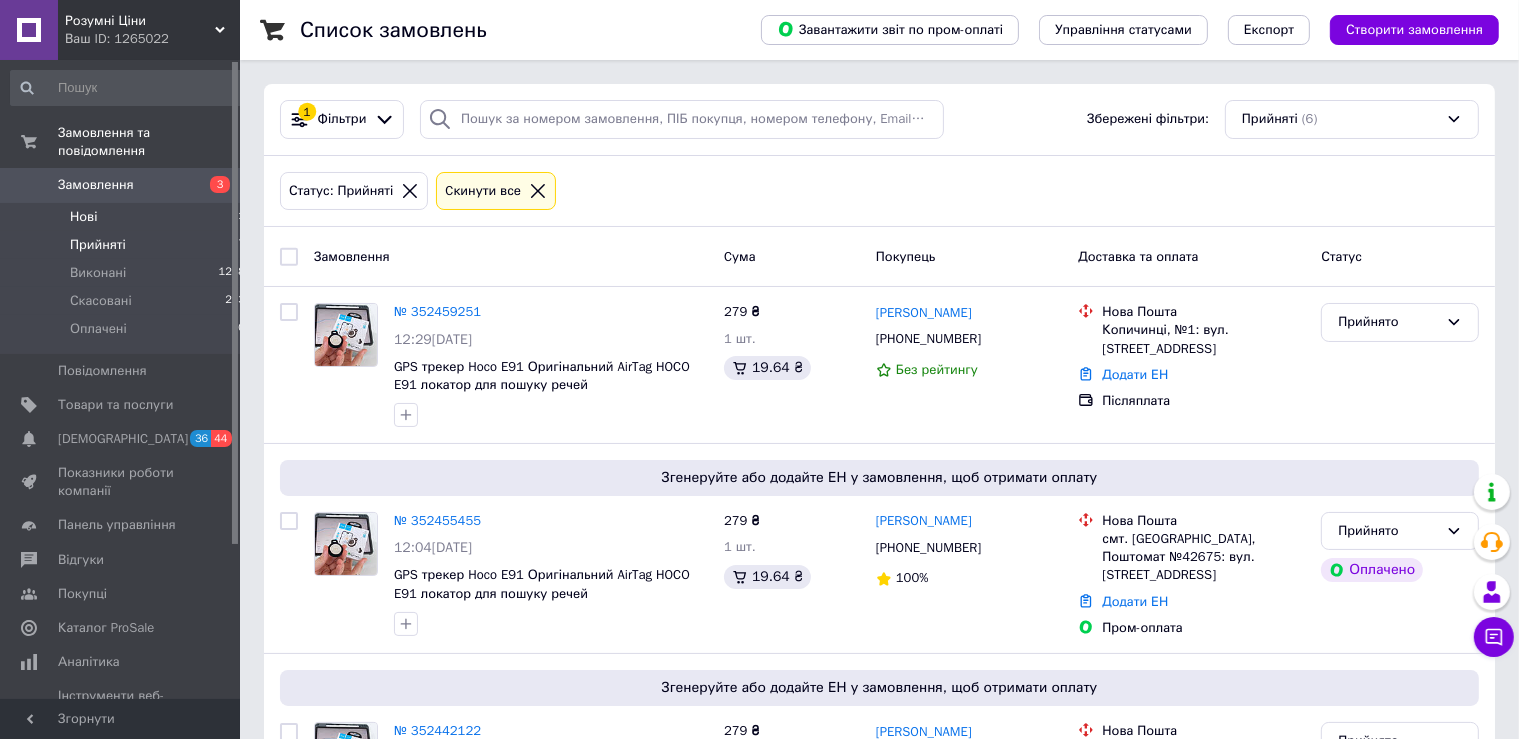 click on "Нові 1" at bounding box center [128, 217] 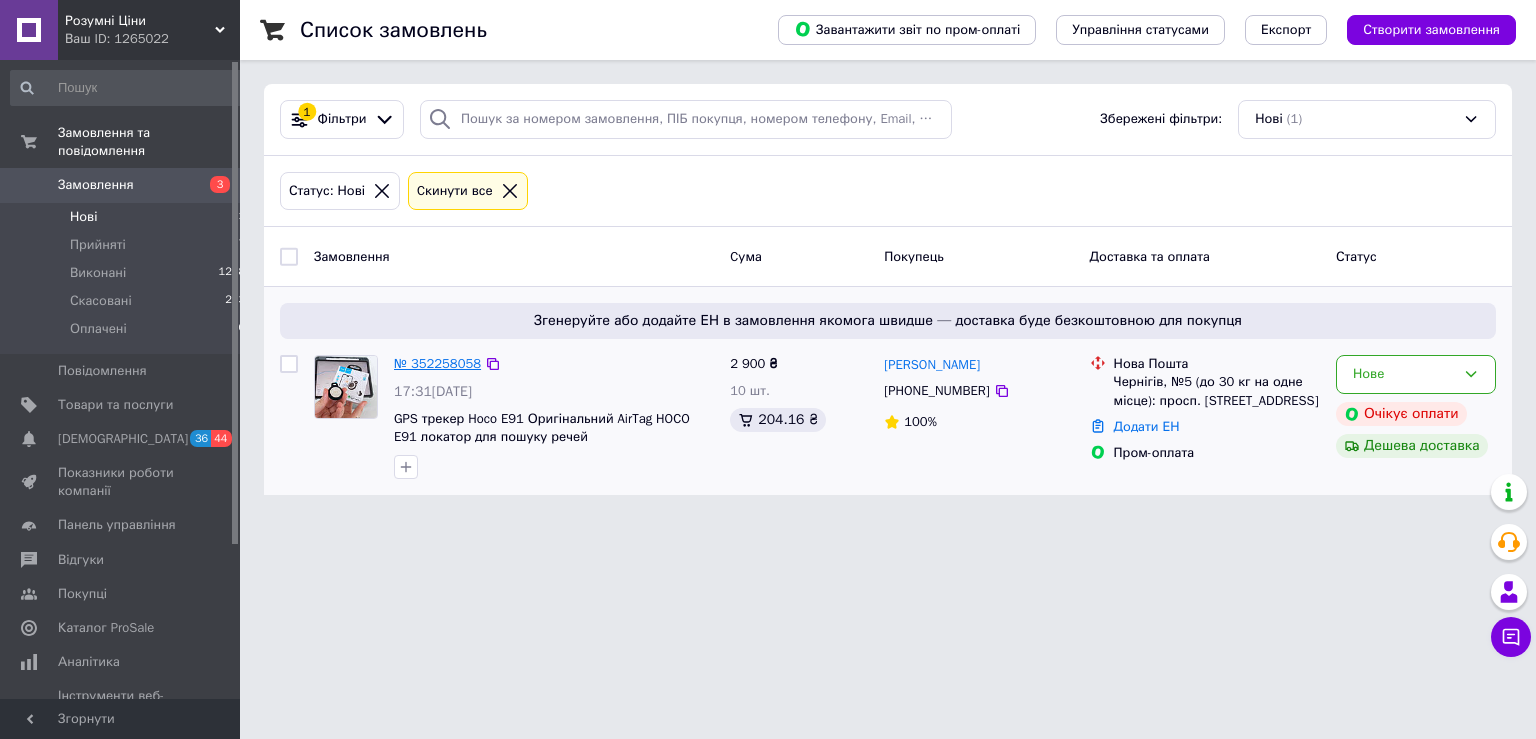 click on "№ 352258058" at bounding box center [437, 363] 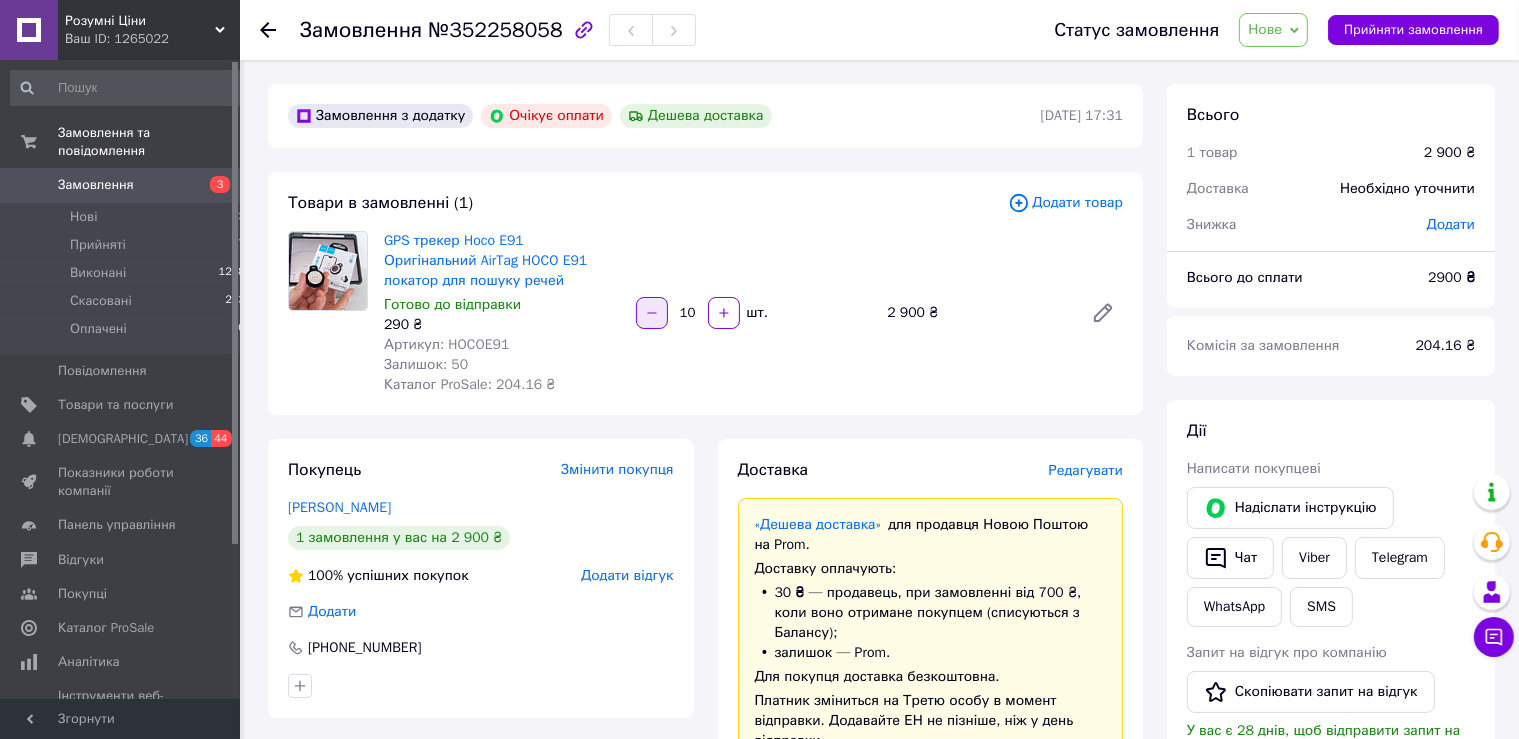 click at bounding box center (652, 313) 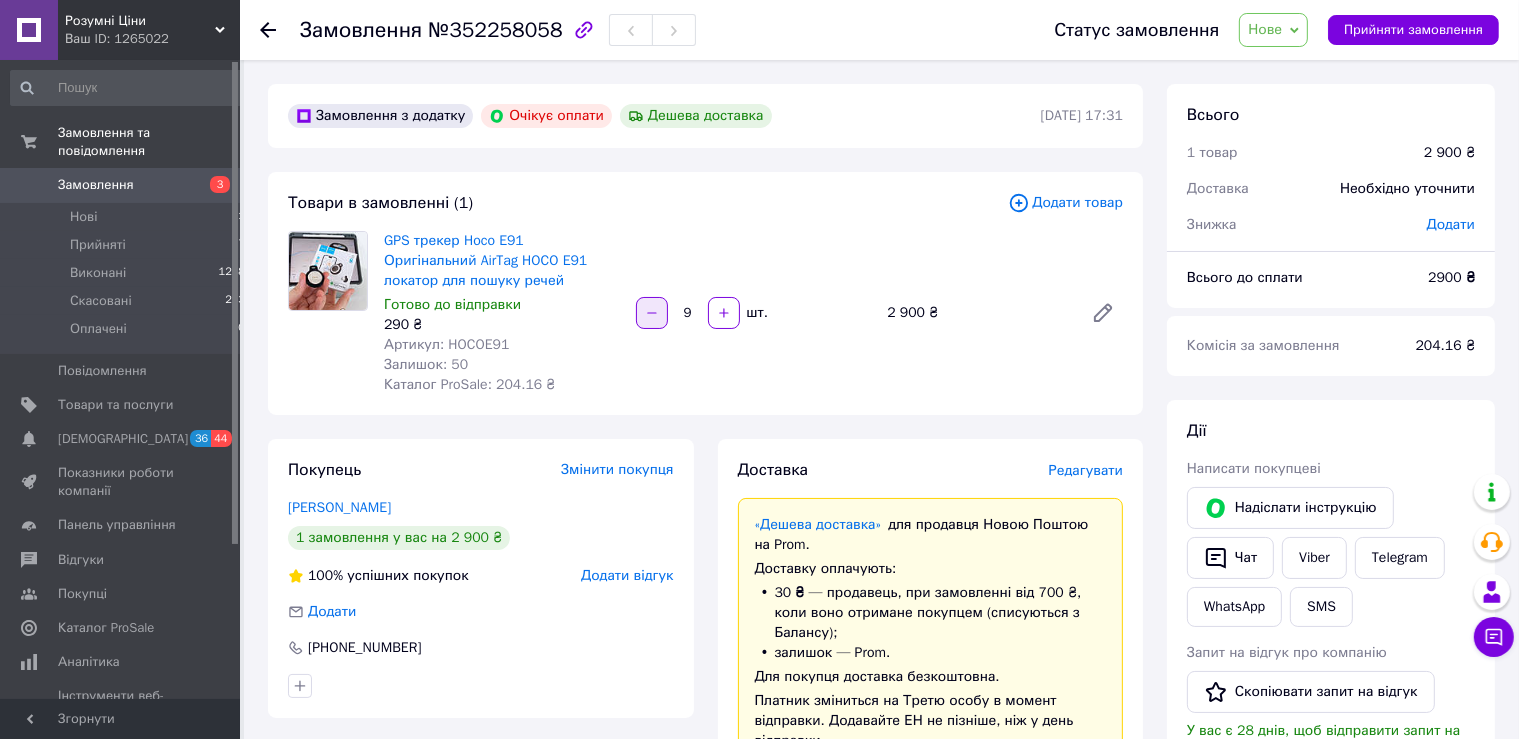 click 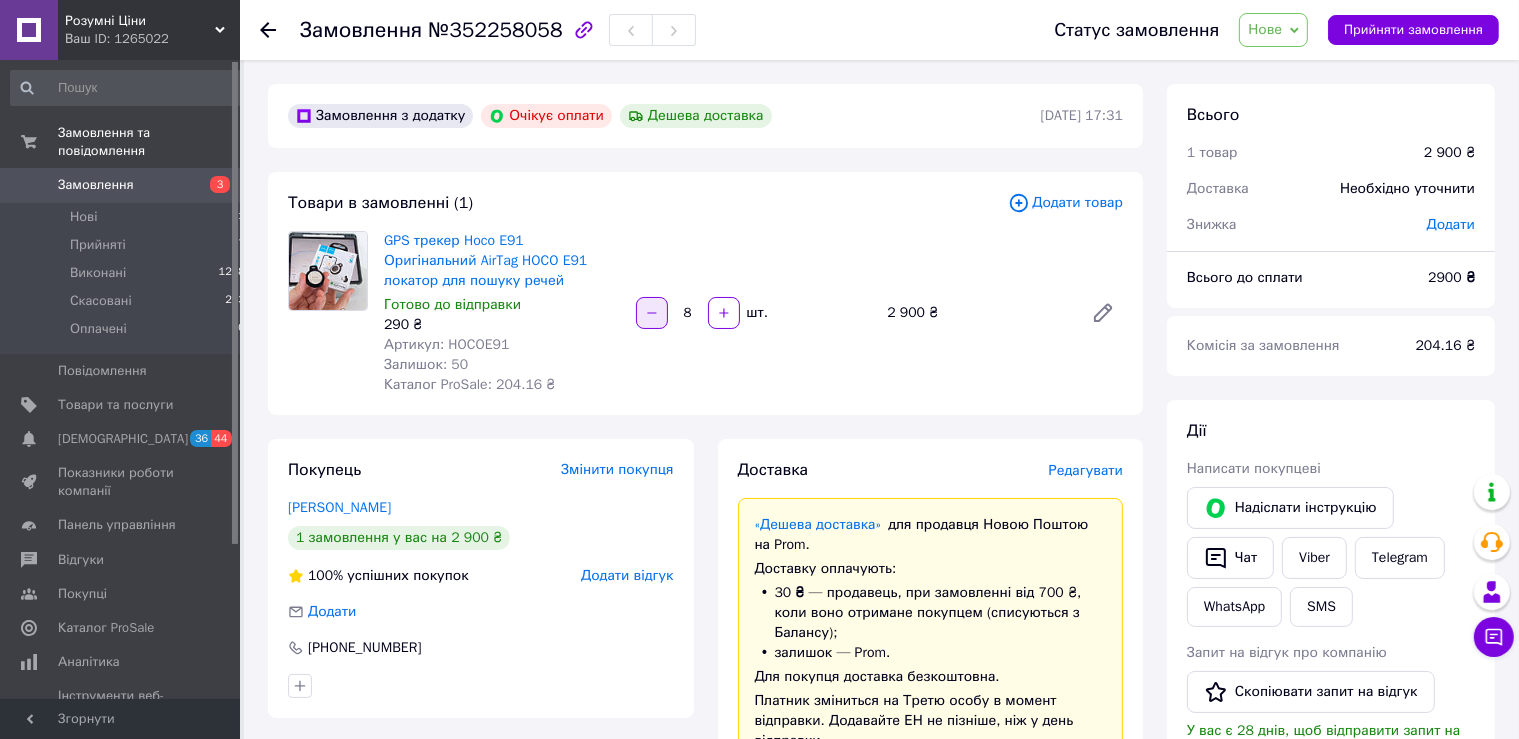 click 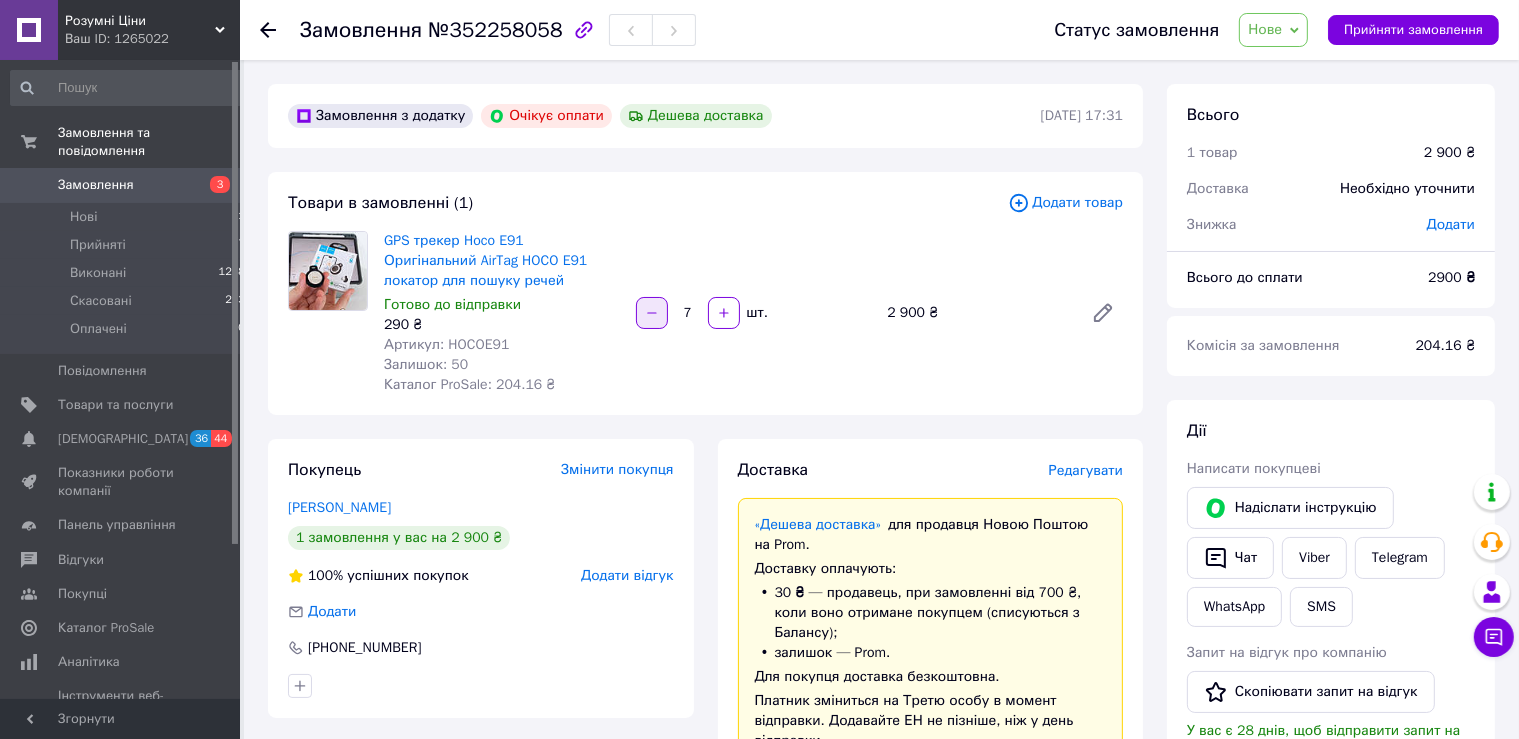 click 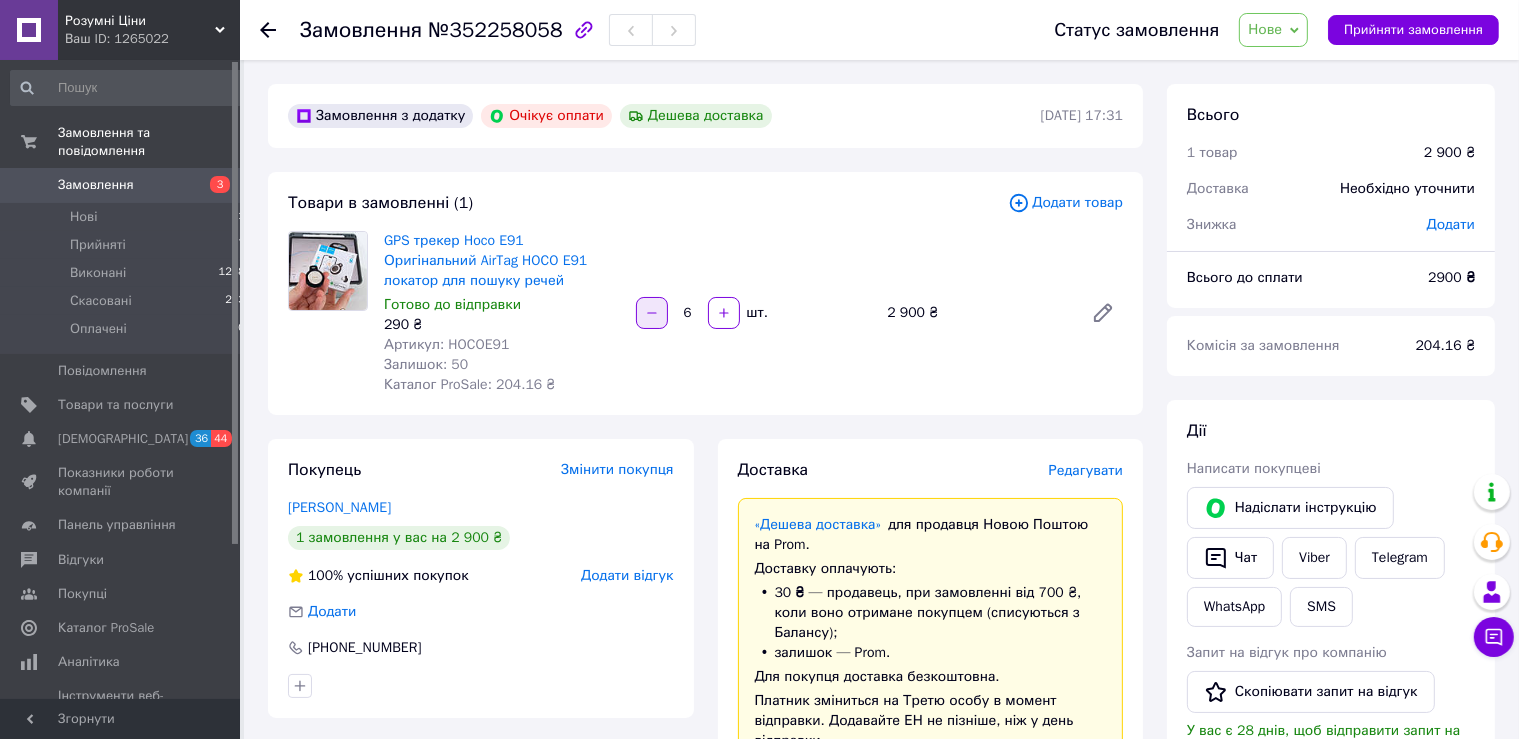 click 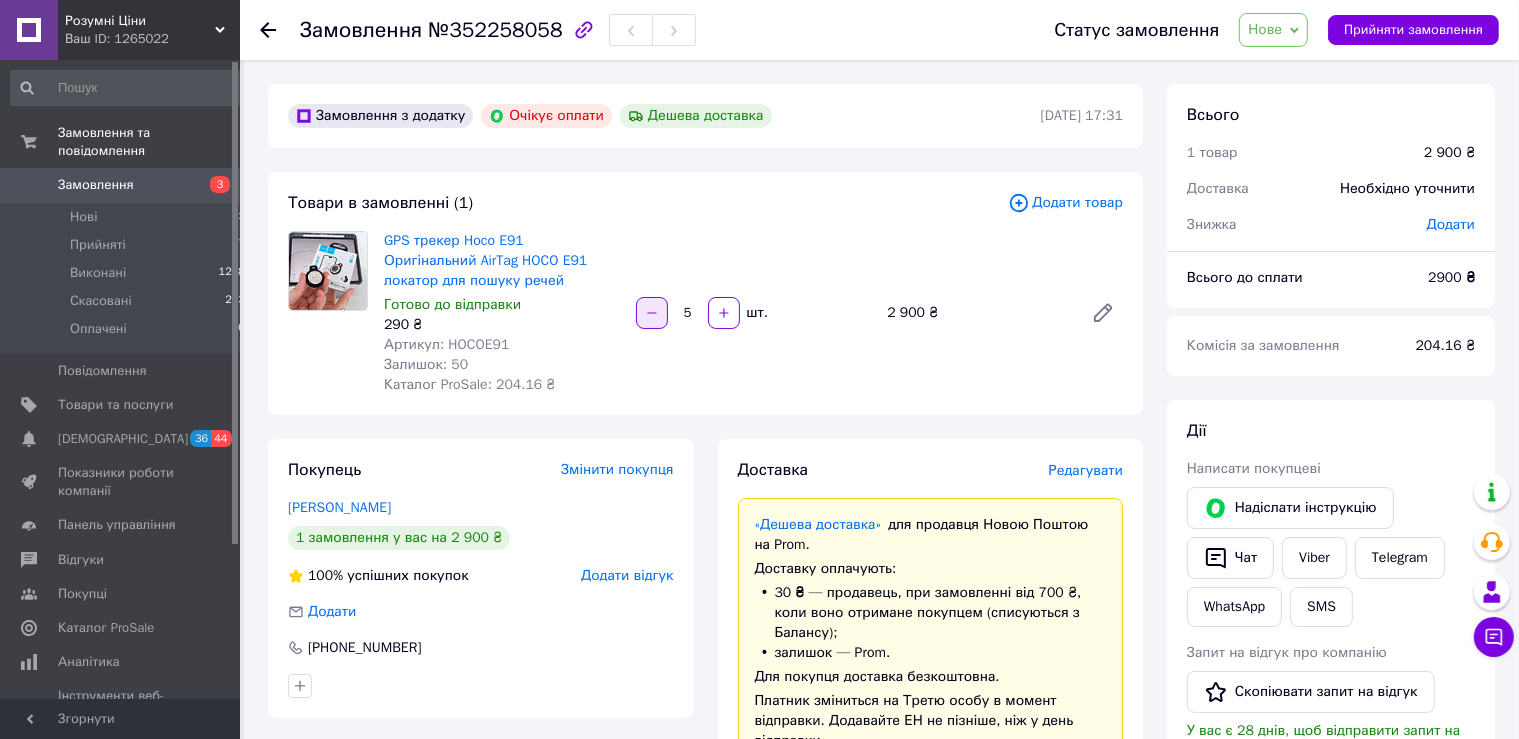 click 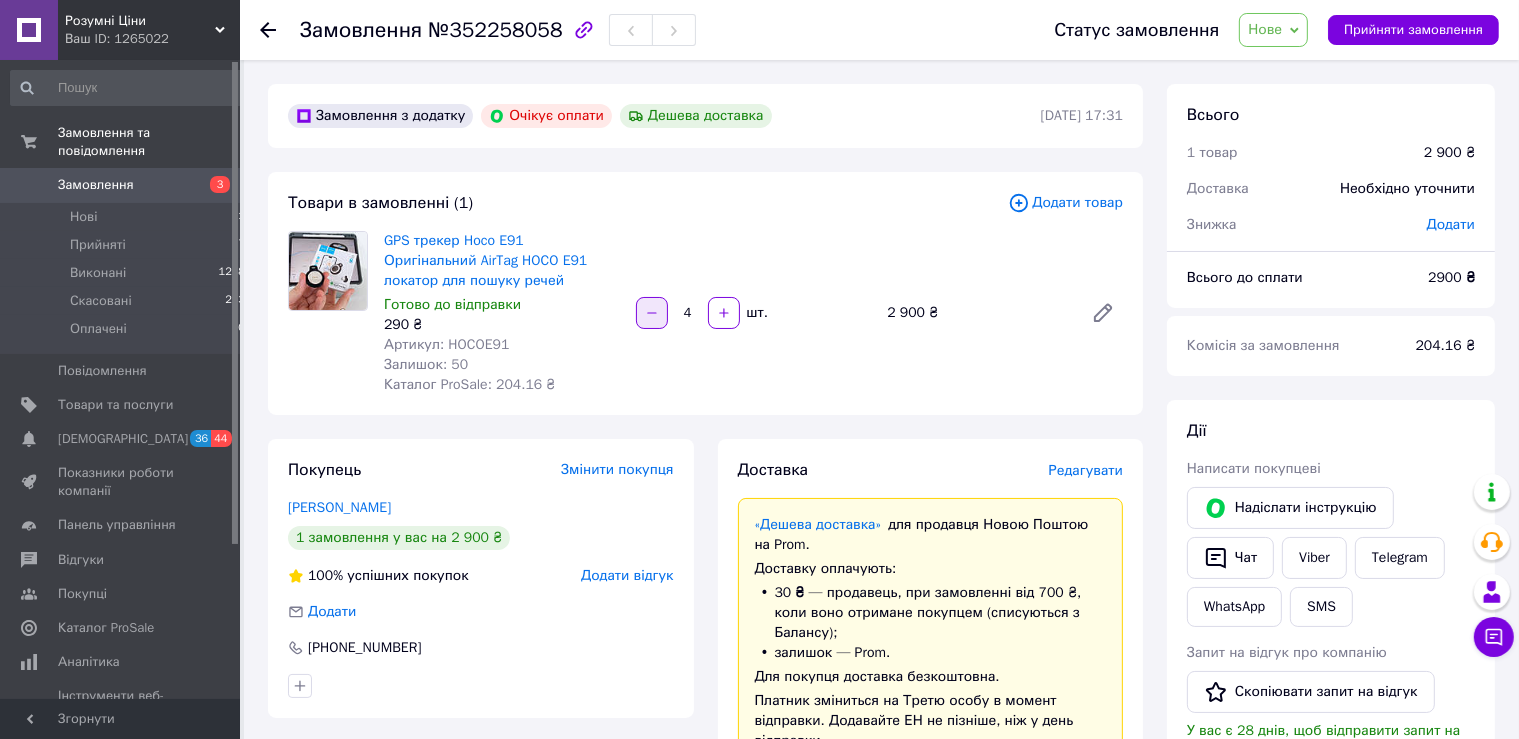 click 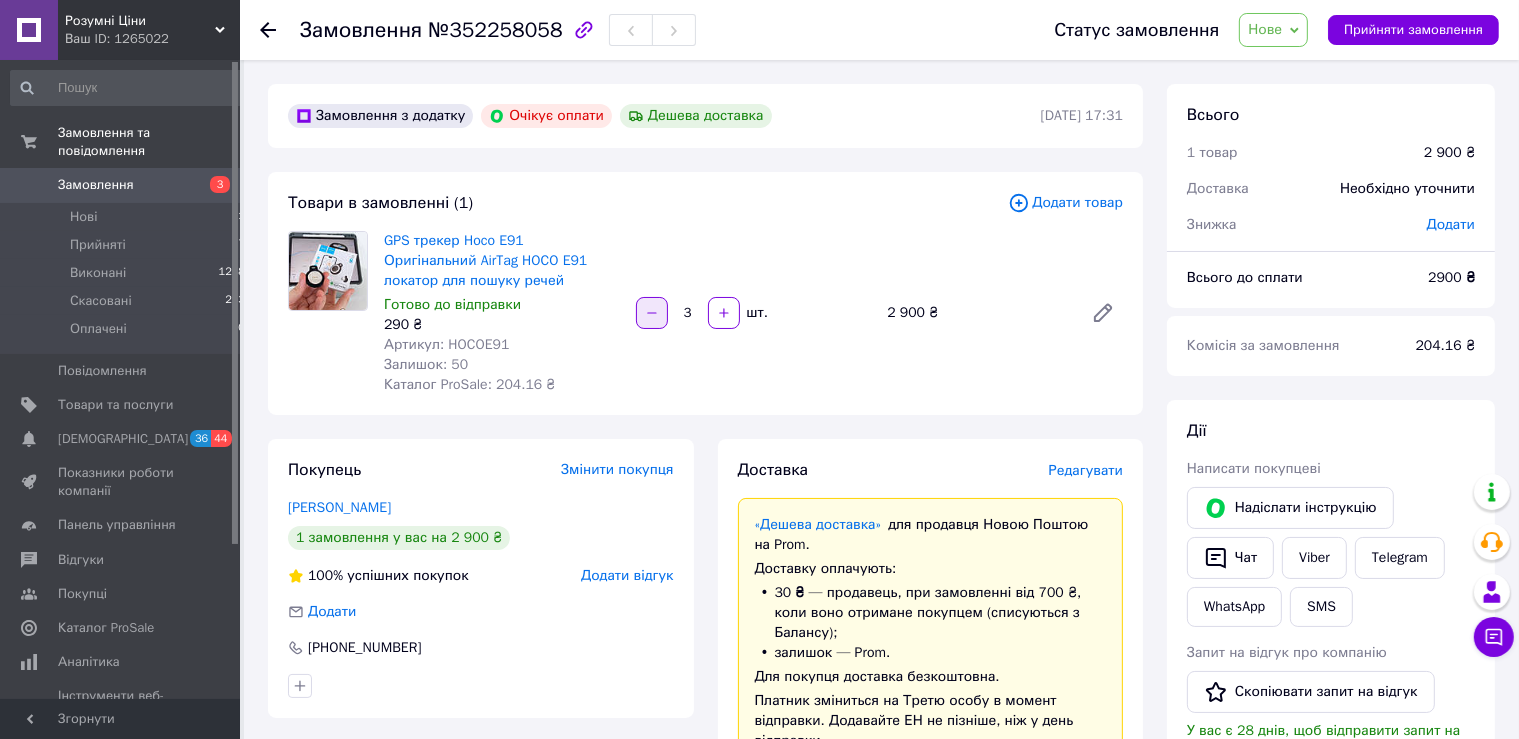 click 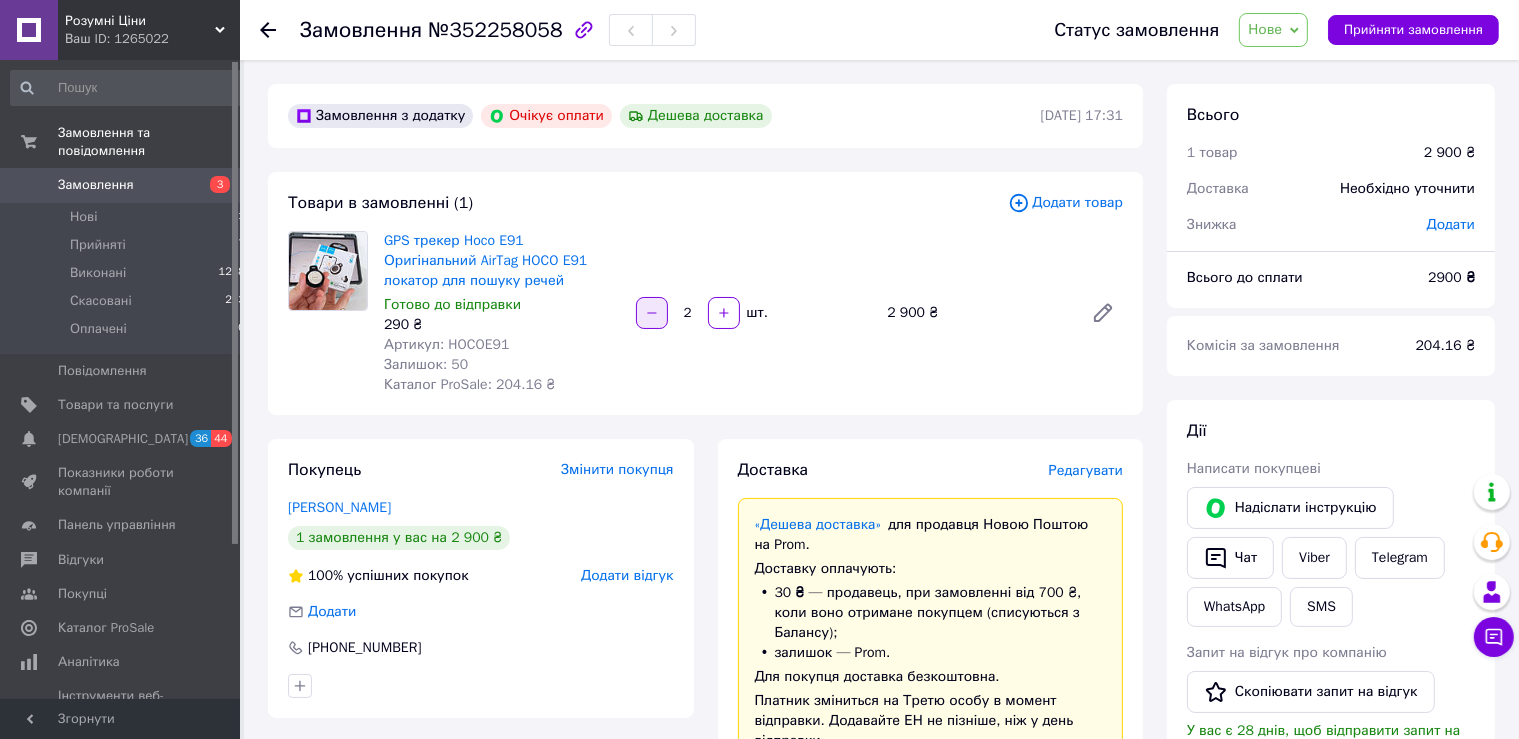 click 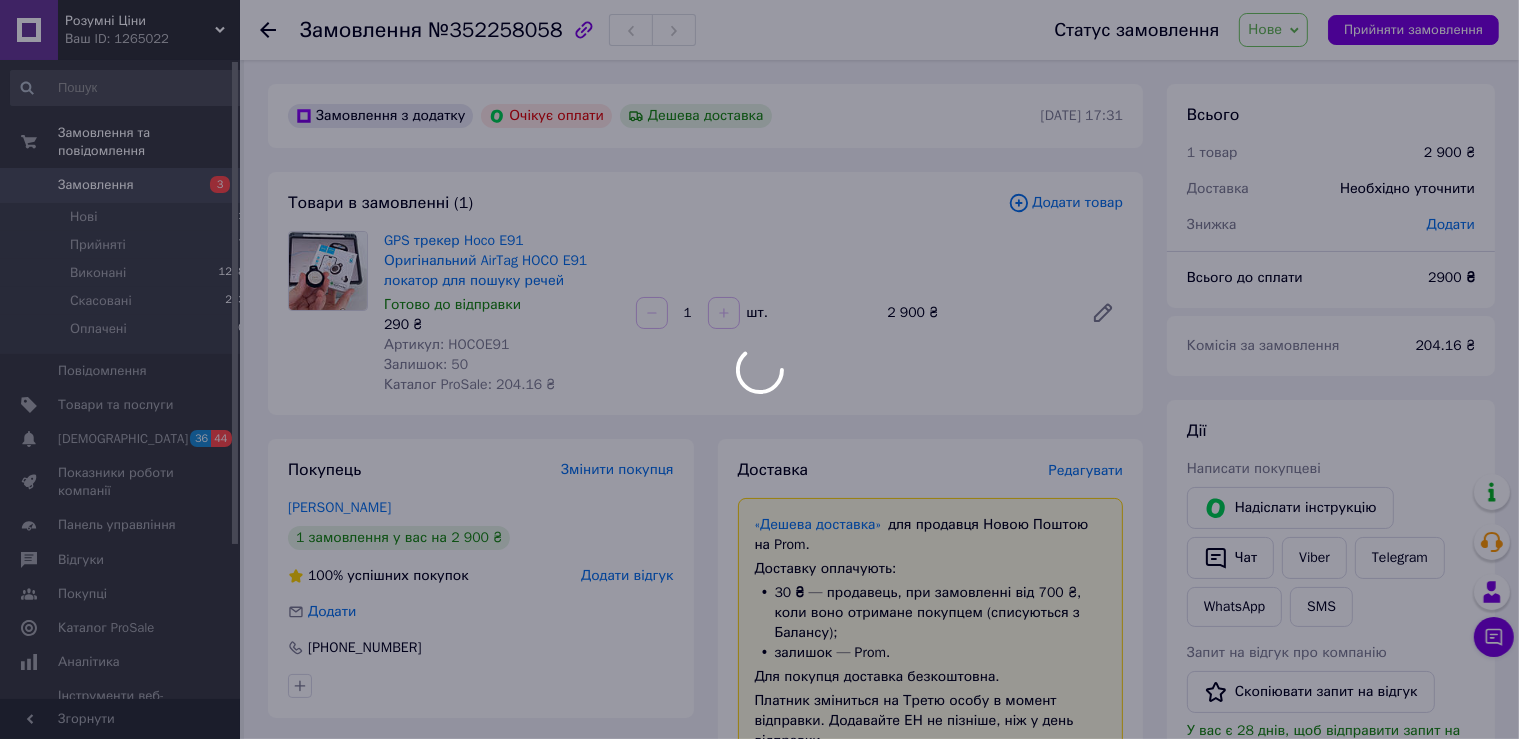 click at bounding box center [759, 369] 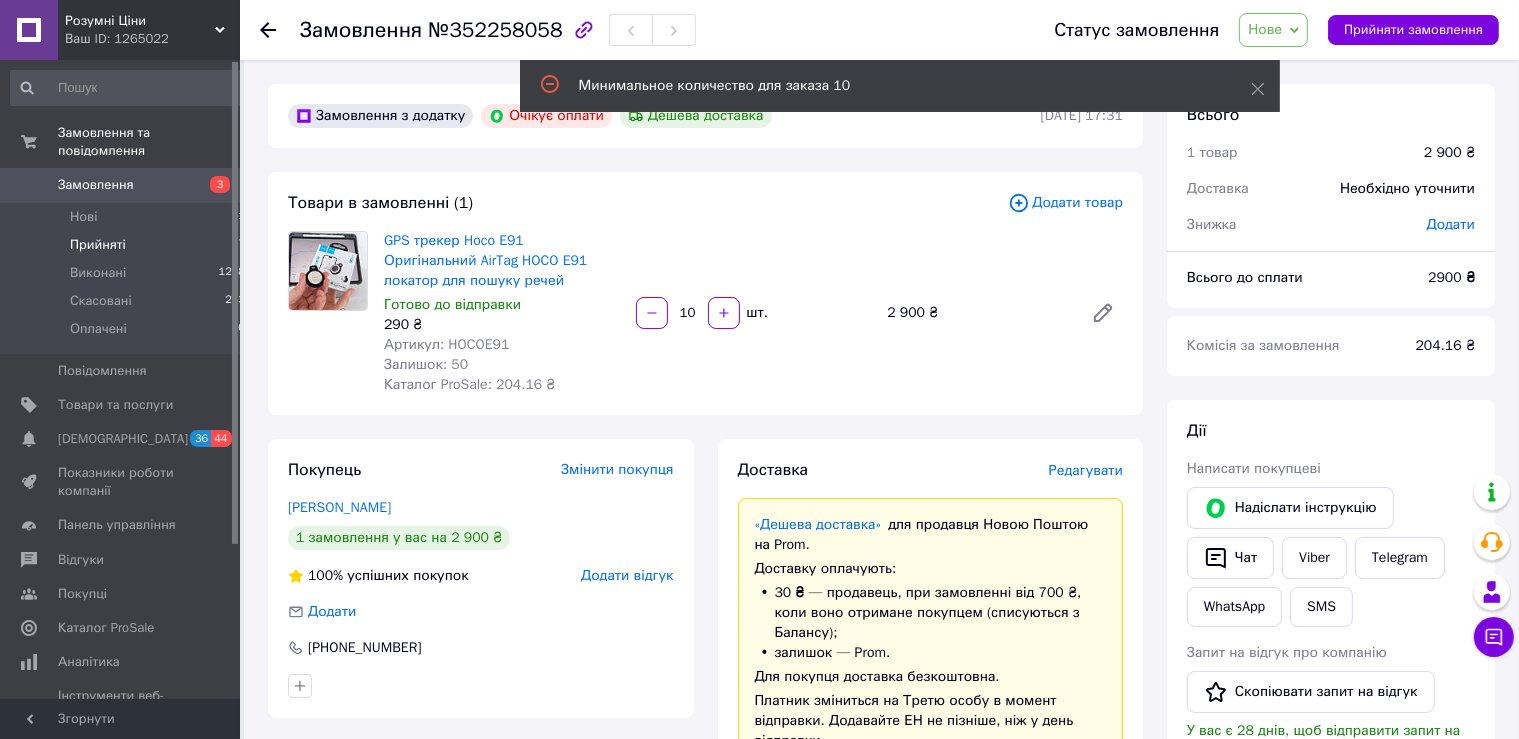 click on "Прийняті" at bounding box center (98, 245) 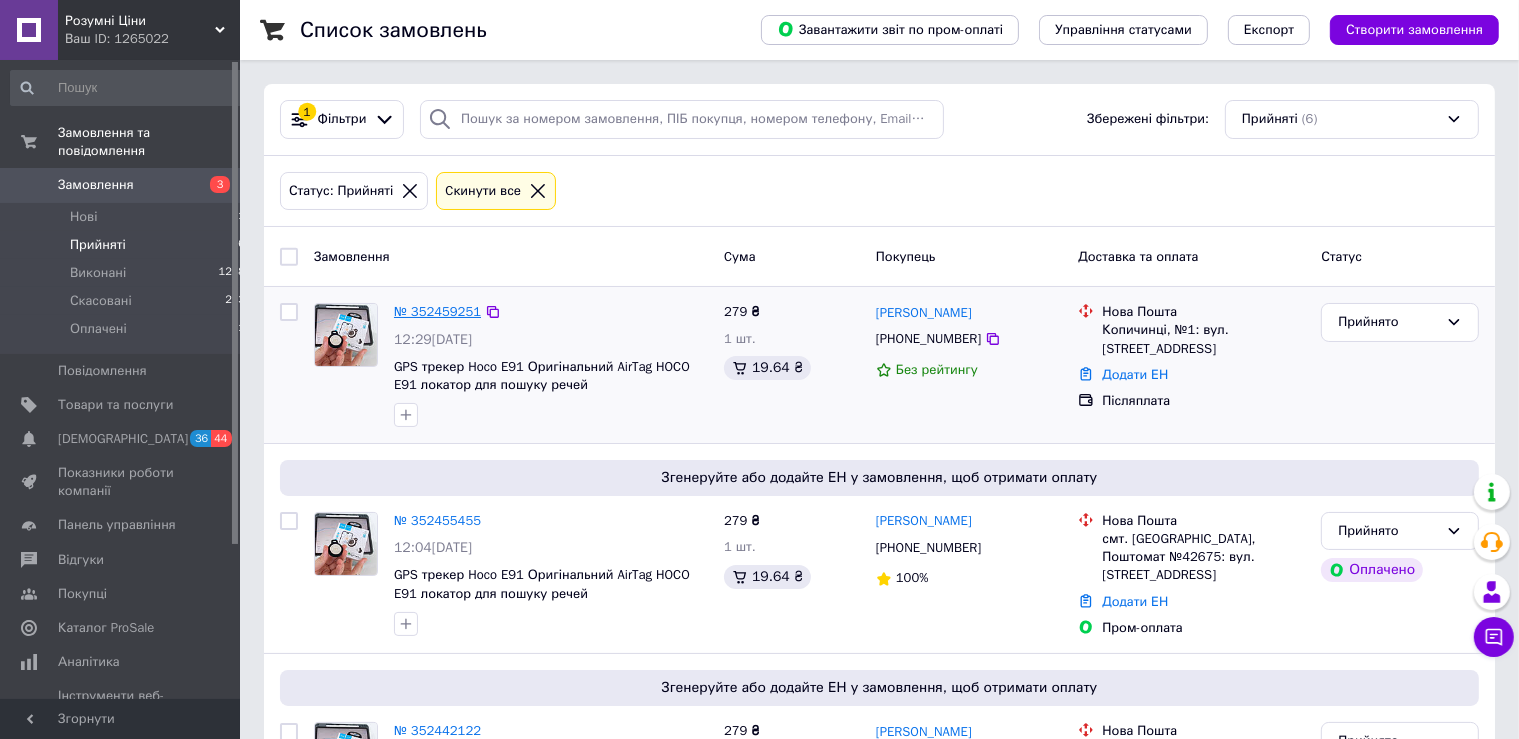 click on "№ 352459251" at bounding box center (437, 311) 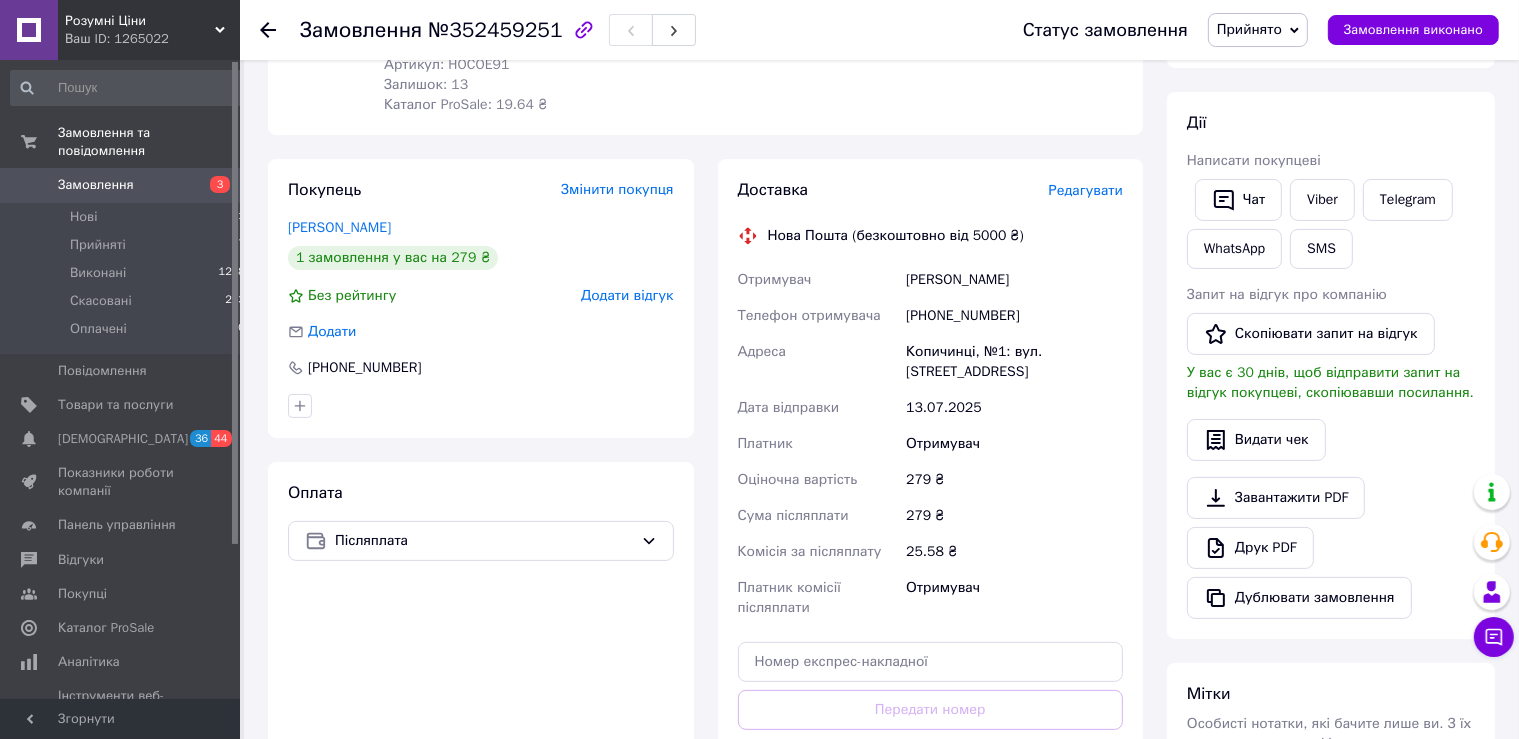scroll, scrollTop: 414, scrollLeft: 0, axis: vertical 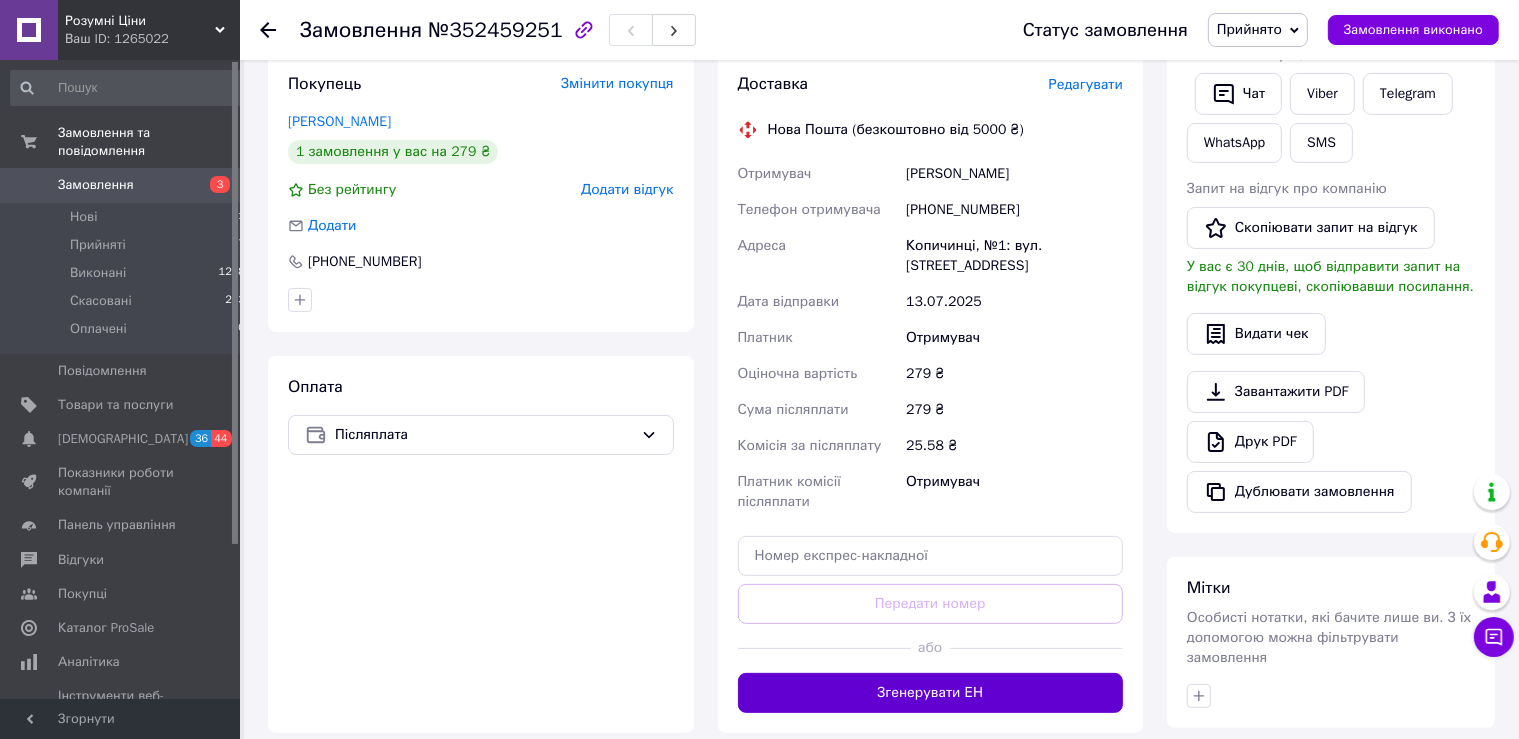 click on "Згенерувати ЕН" at bounding box center [931, 693] 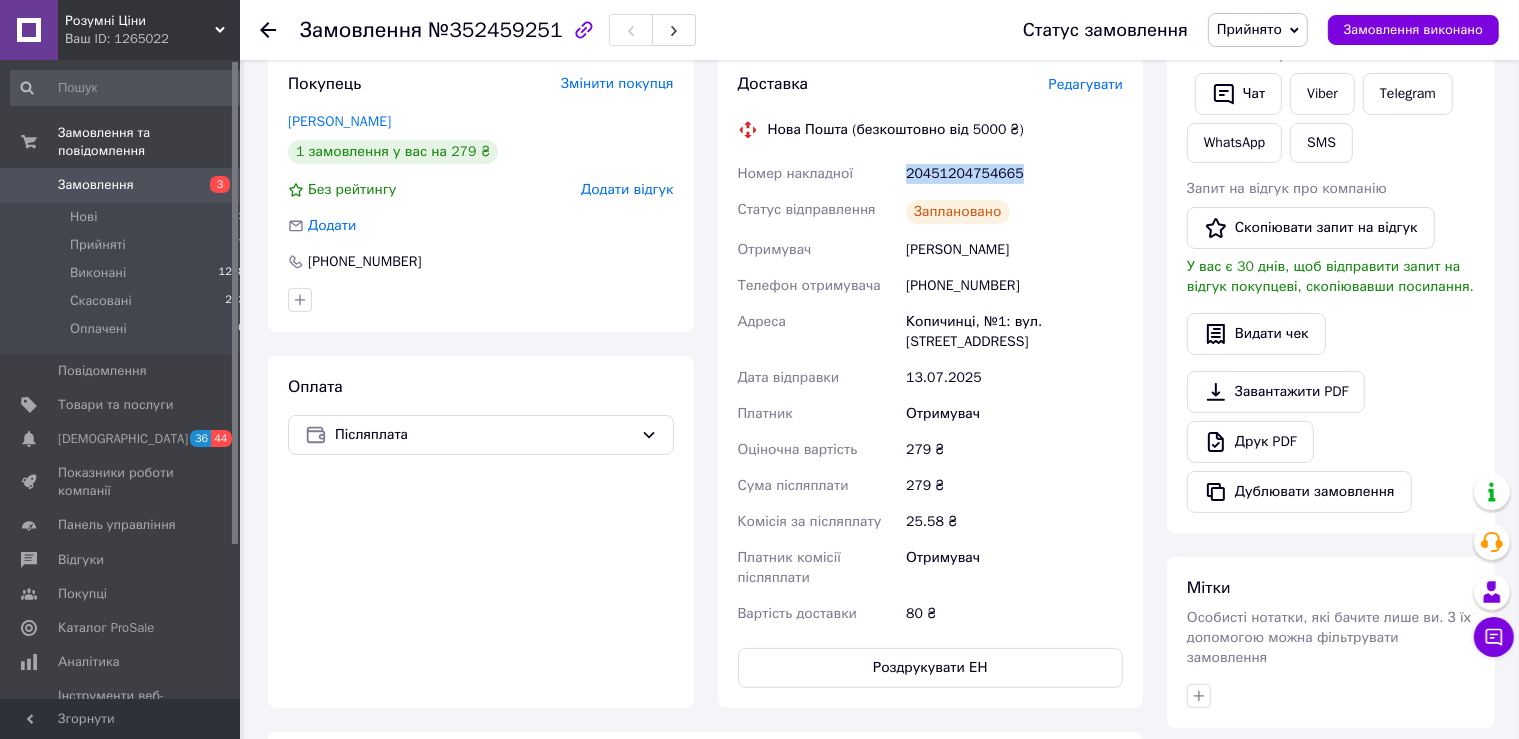 drag, startPoint x: 1030, startPoint y: 172, endPoint x: 903, endPoint y: 178, distance: 127.141655 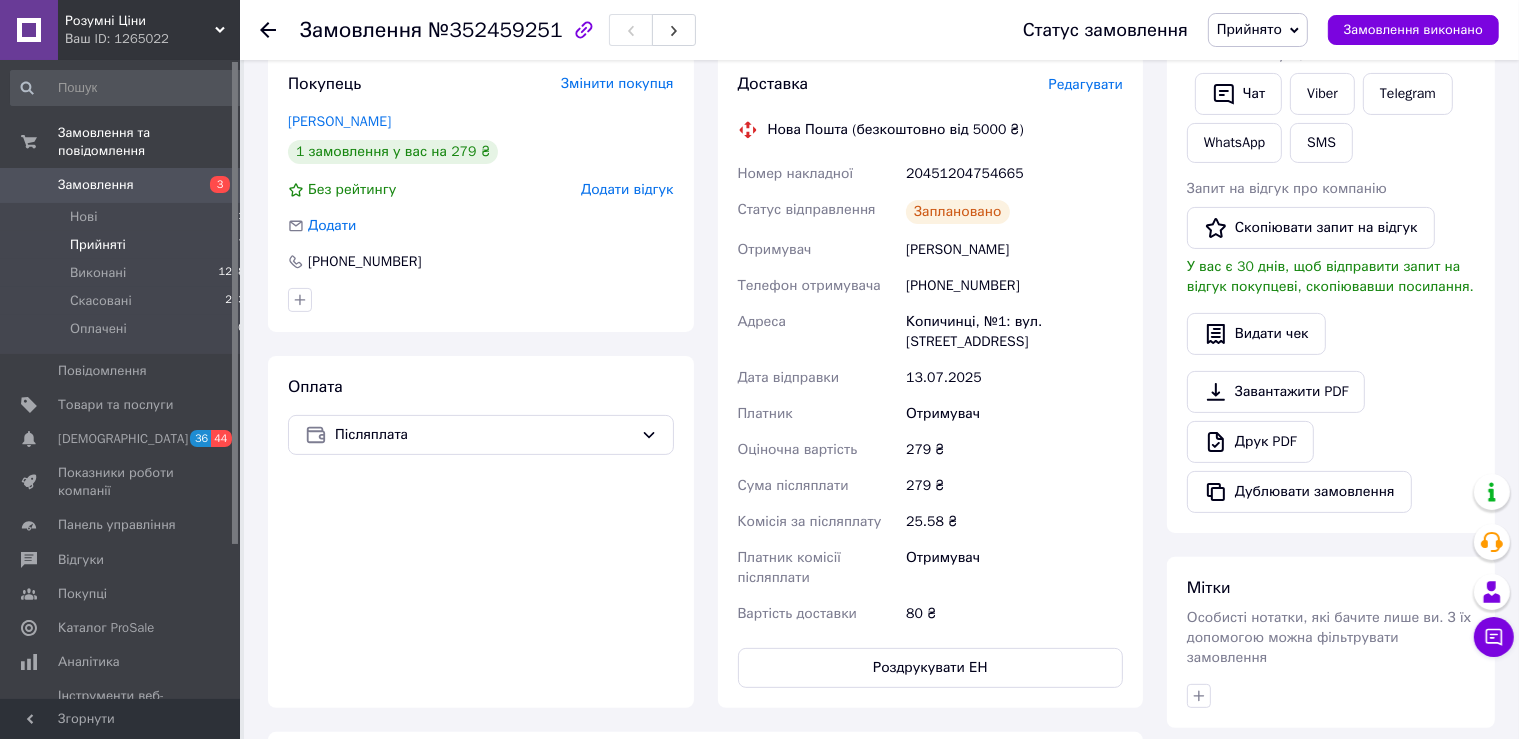 click on "Прийняті" at bounding box center [98, 245] 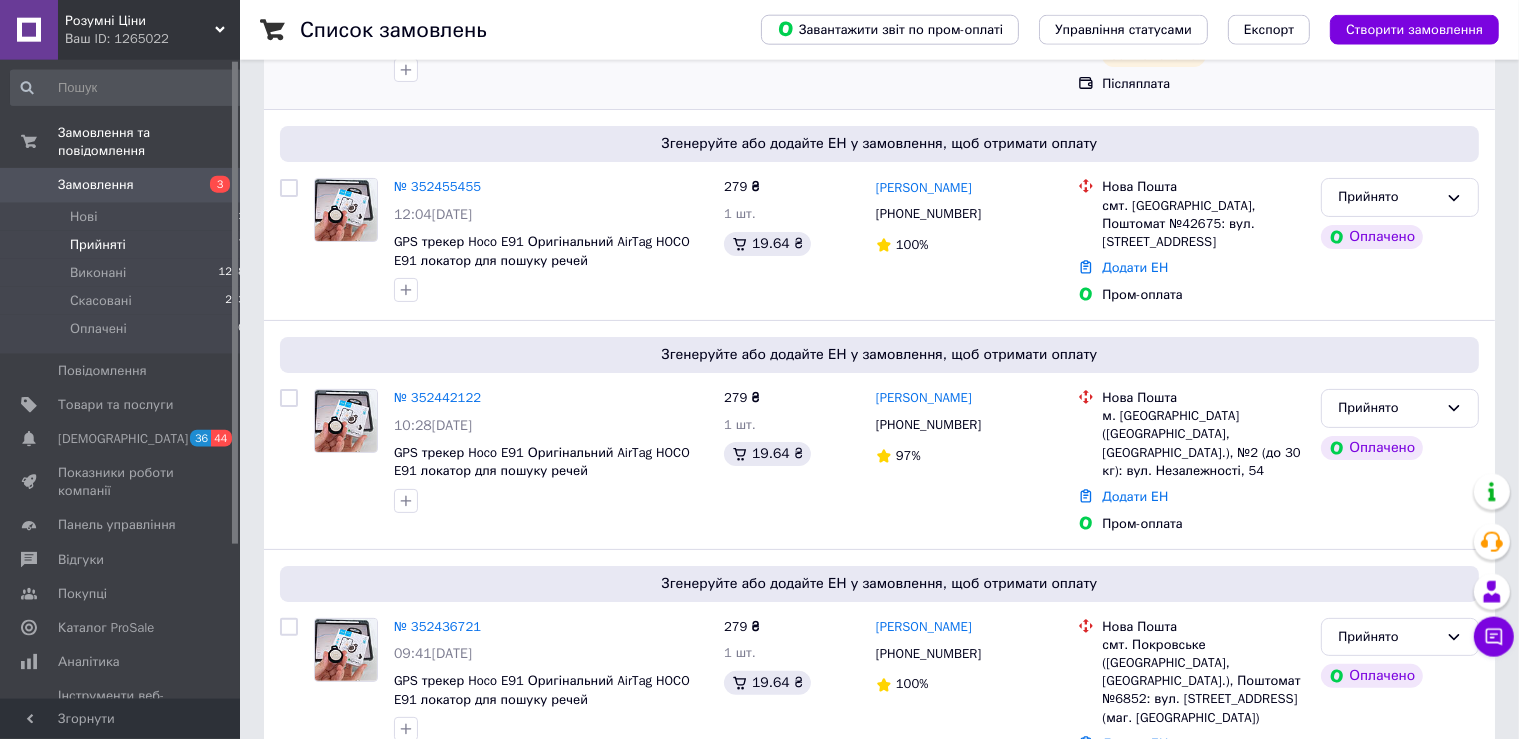 scroll, scrollTop: 316, scrollLeft: 0, axis: vertical 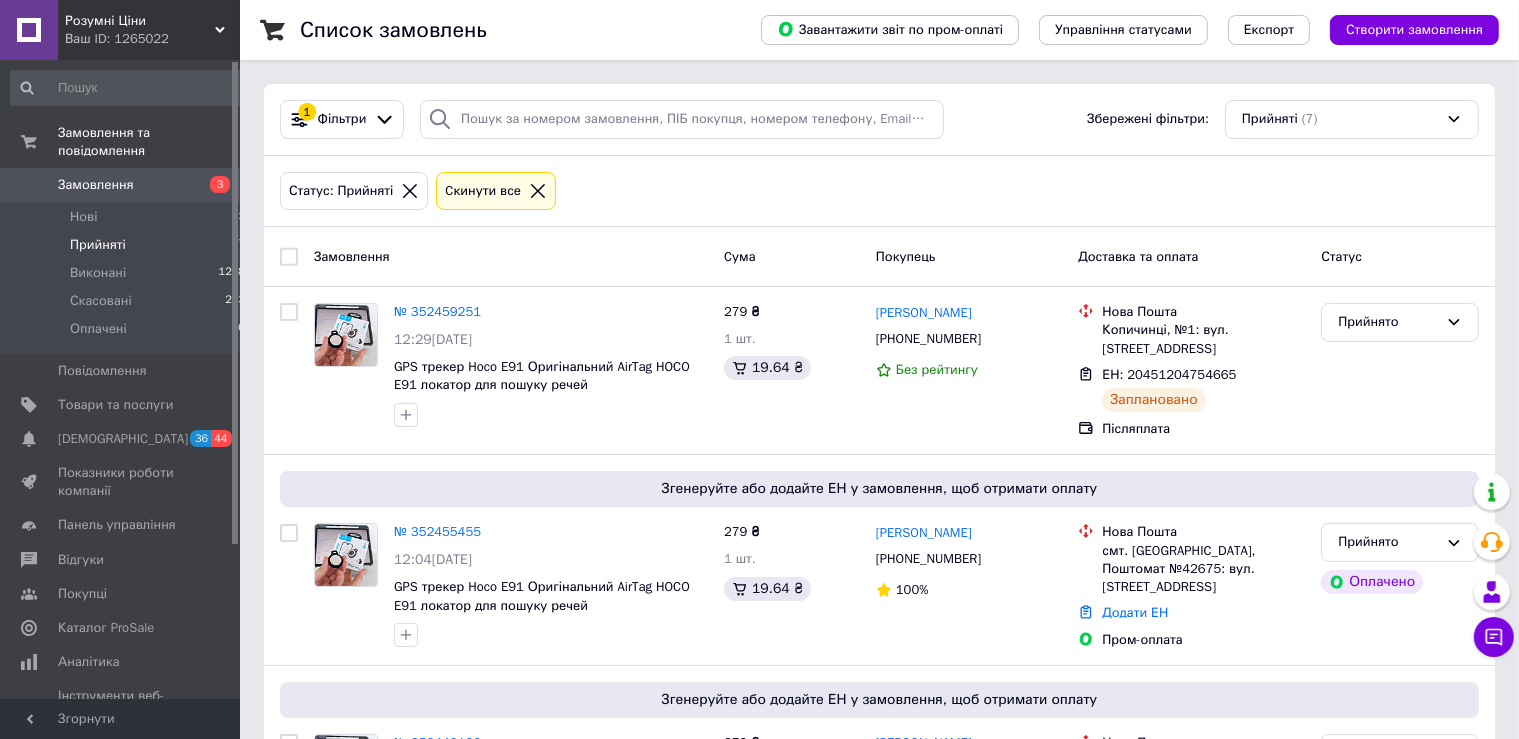 click on "Прийняті 7" at bounding box center (128, 245) 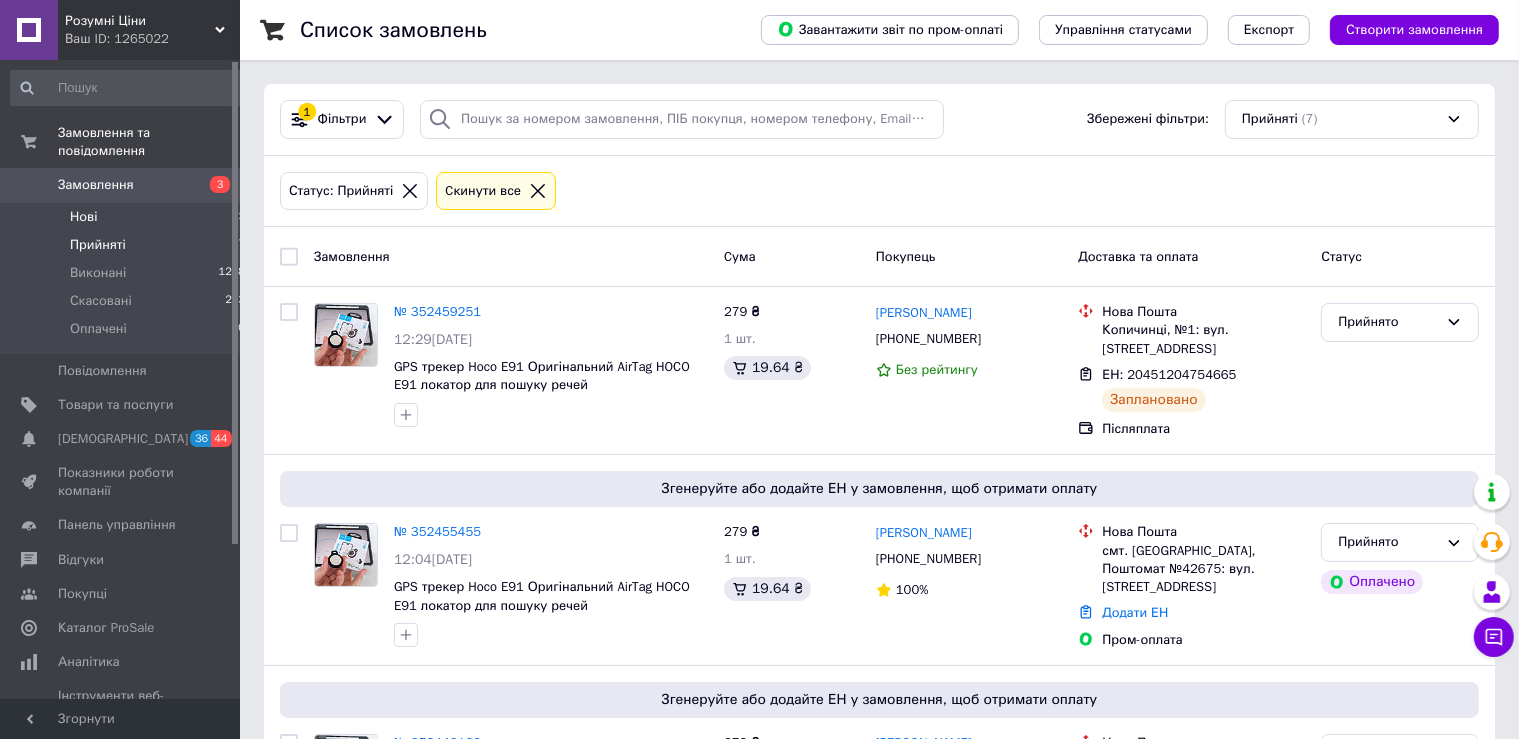 click on "Нові" at bounding box center [83, 217] 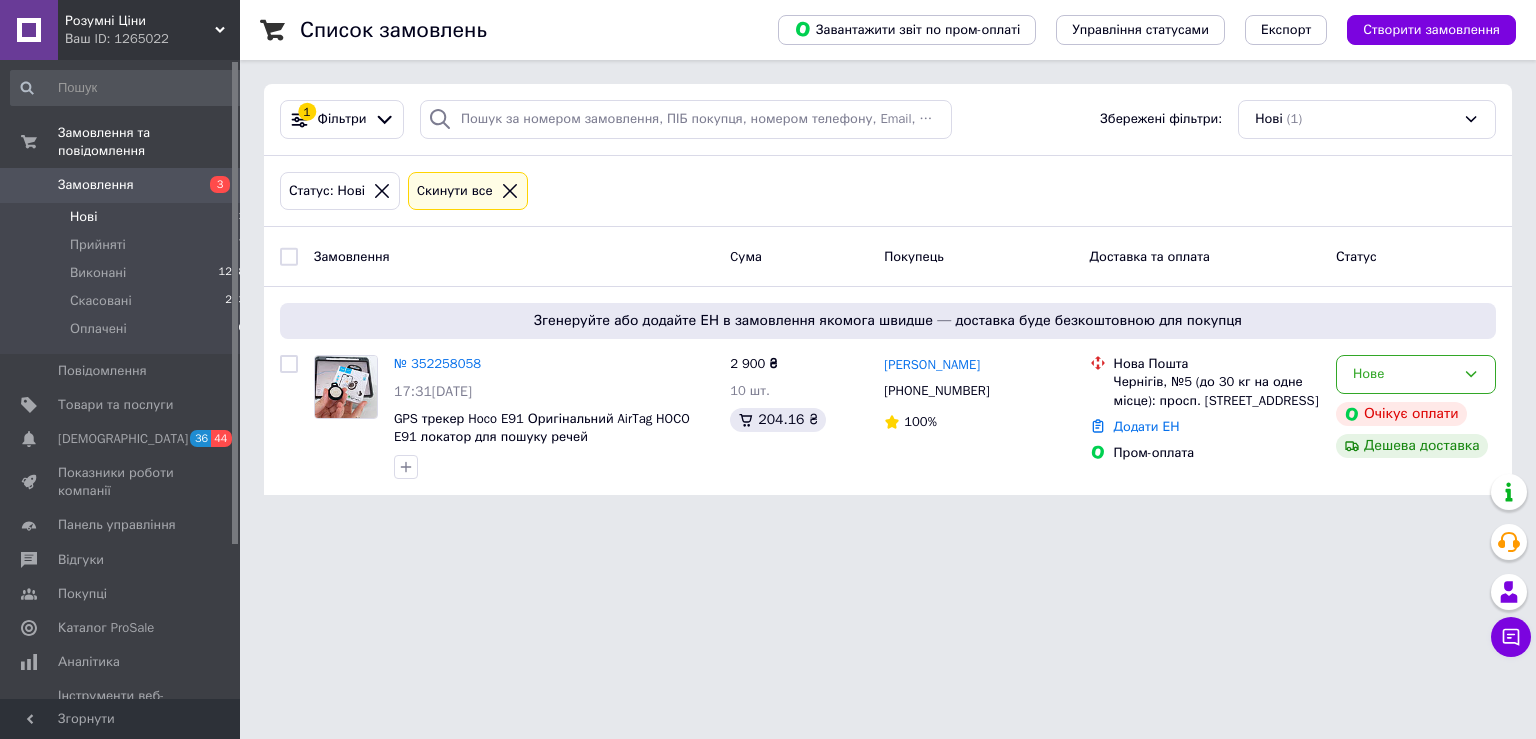 click on "Нові 1" at bounding box center (128, 217) 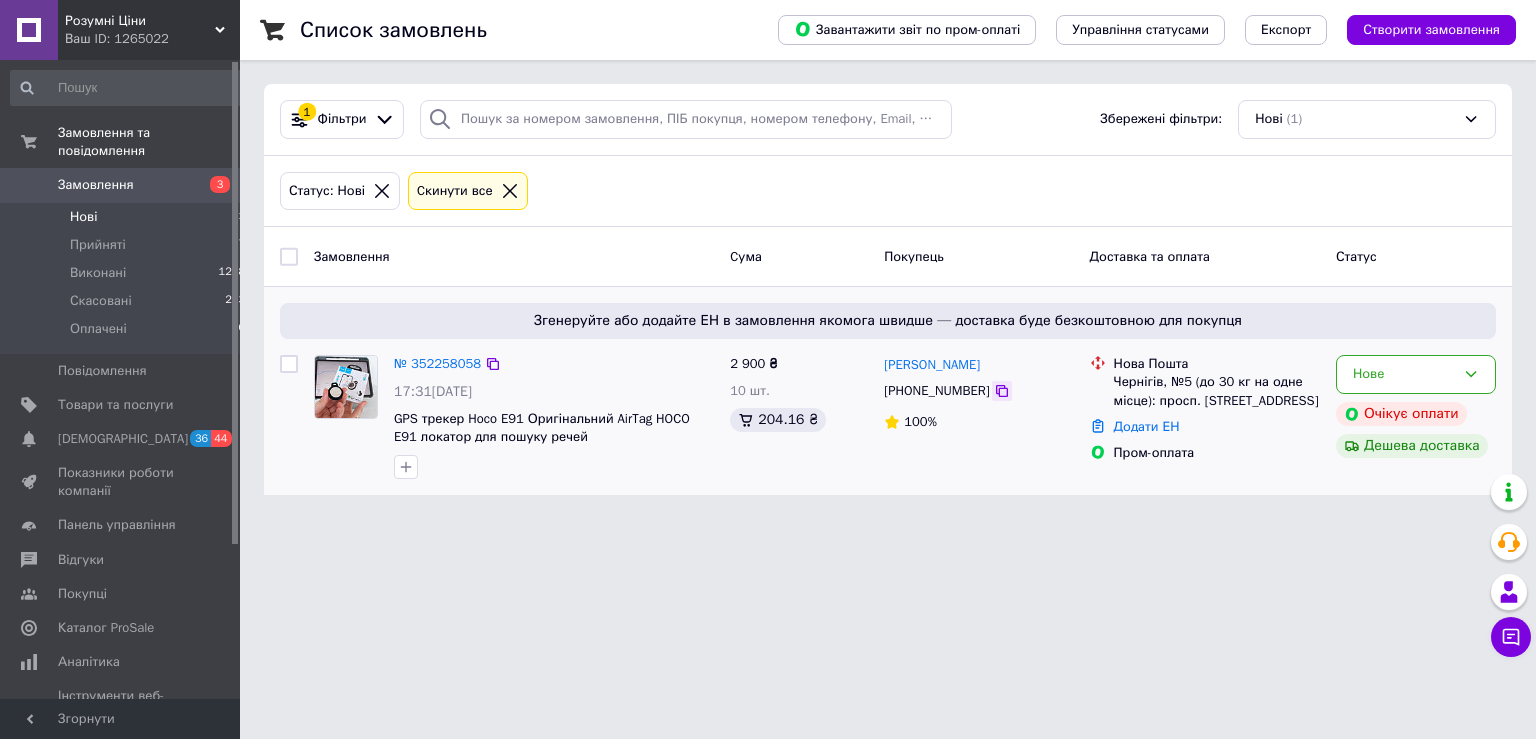 click 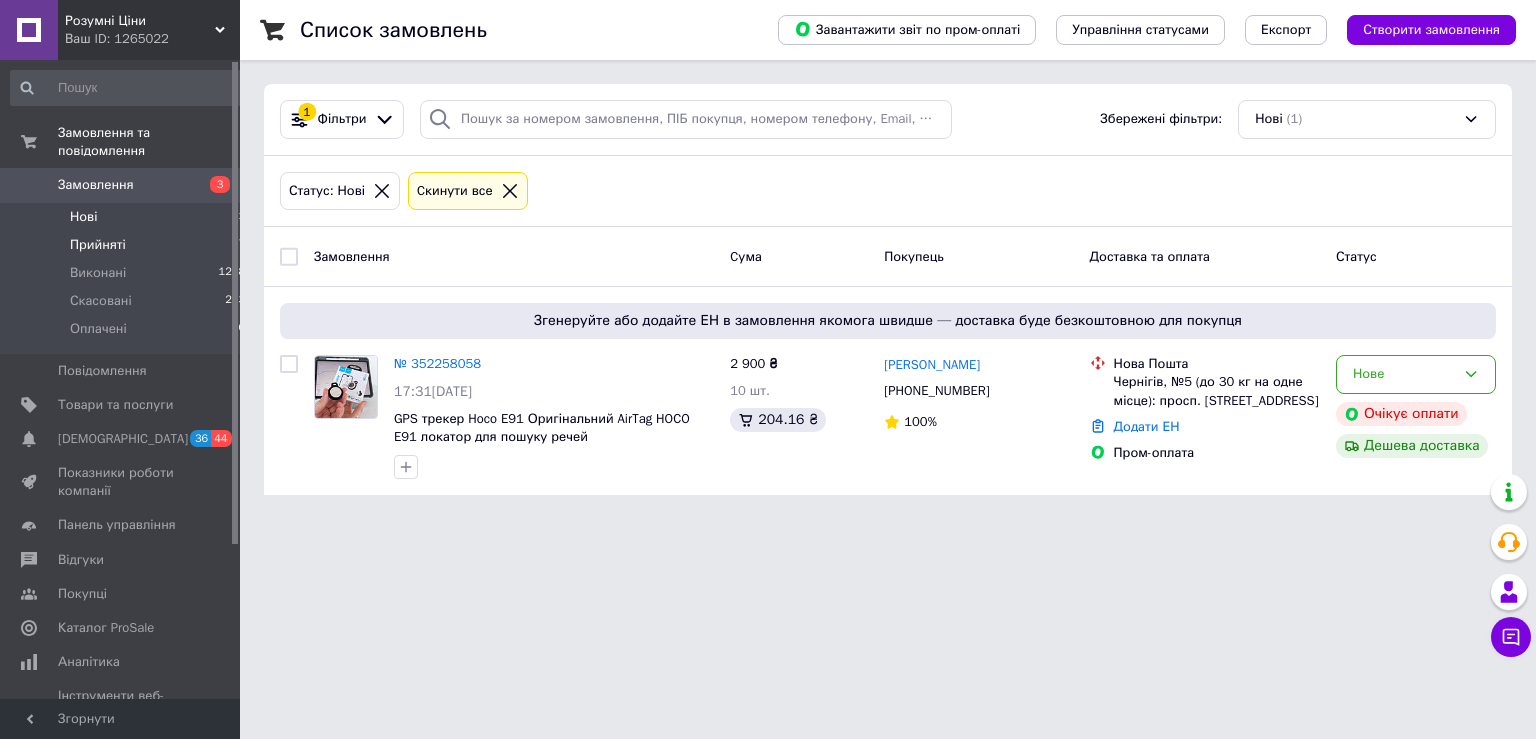 click on "Прийняті" at bounding box center [98, 245] 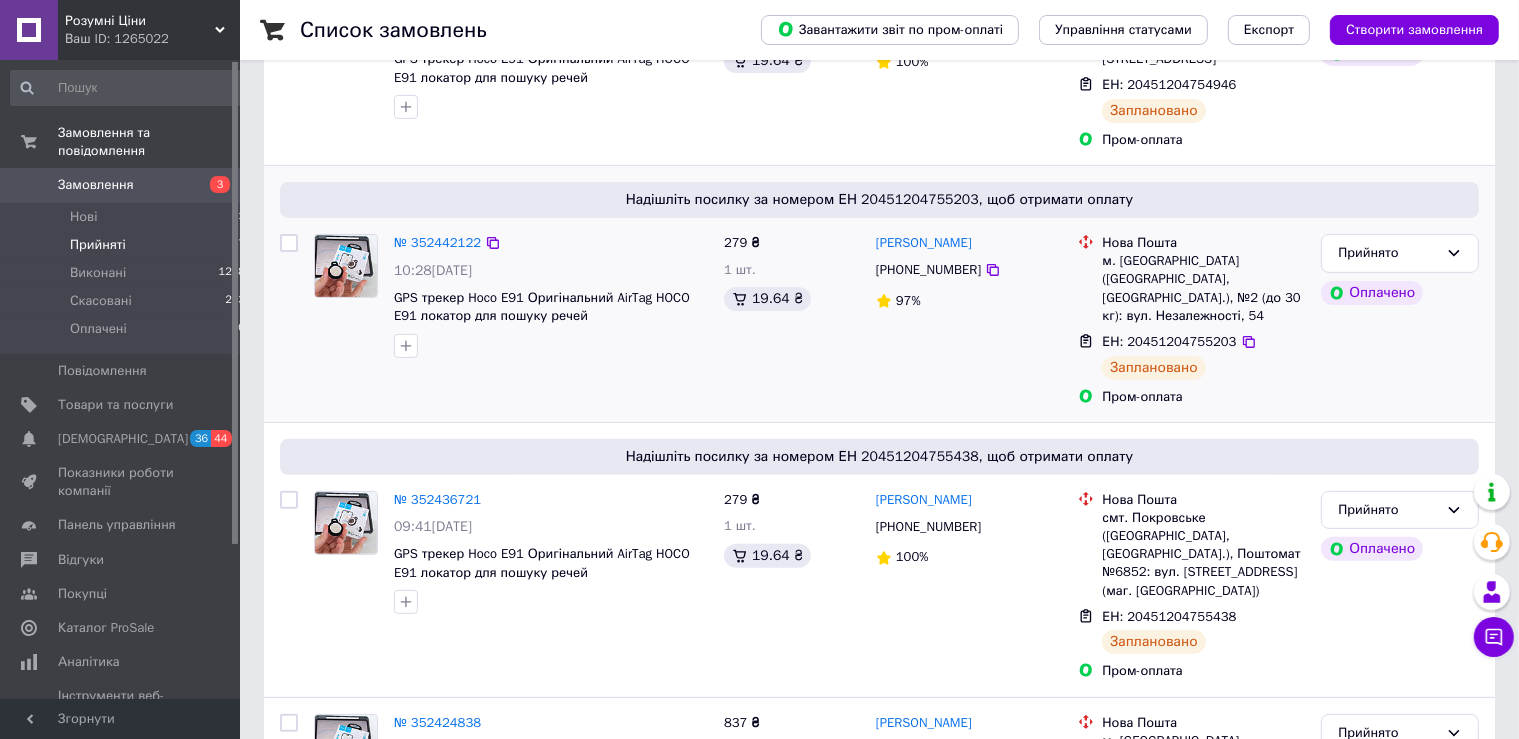 scroll, scrollTop: 1000, scrollLeft: 0, axis: vertical 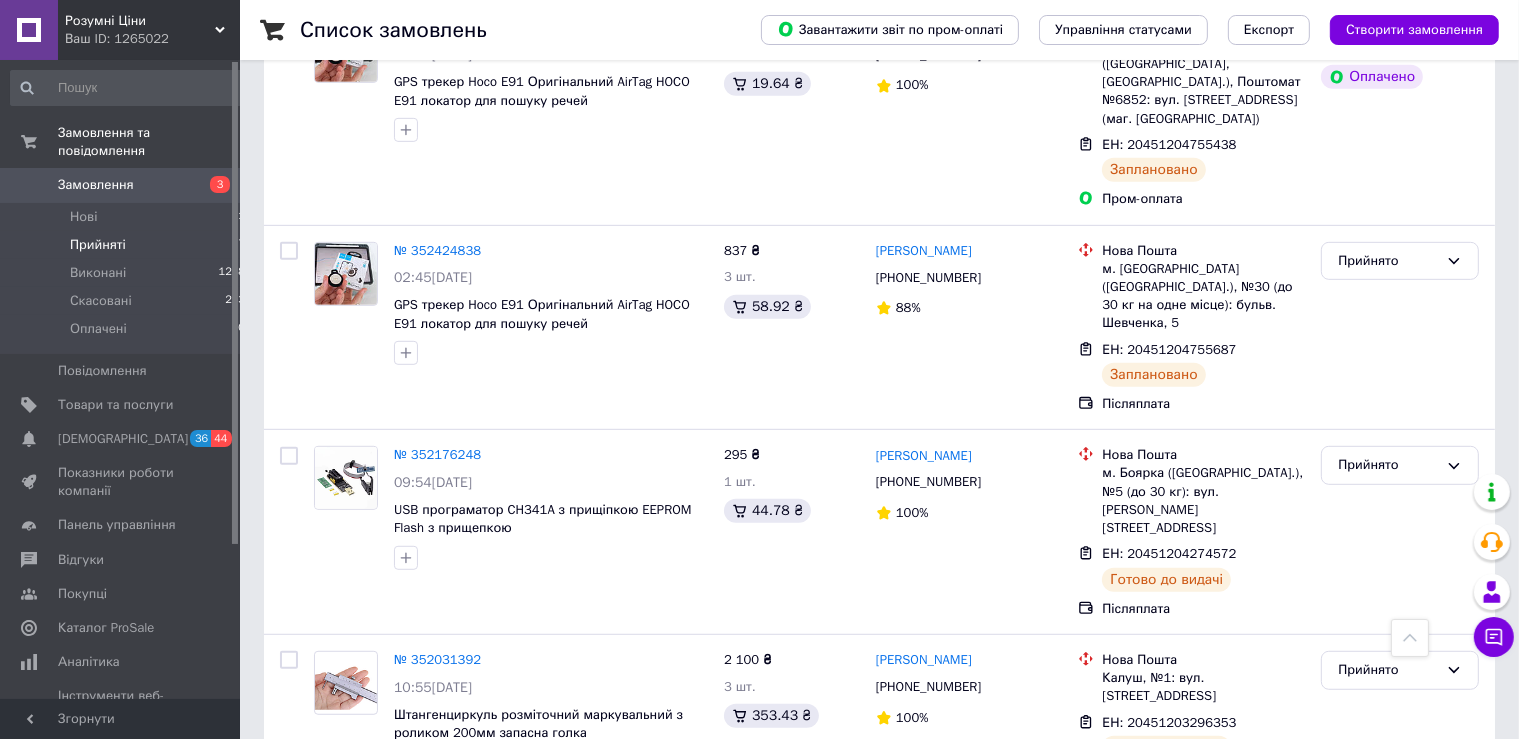 click on "Замовлення" at bounding box center [96, 185] 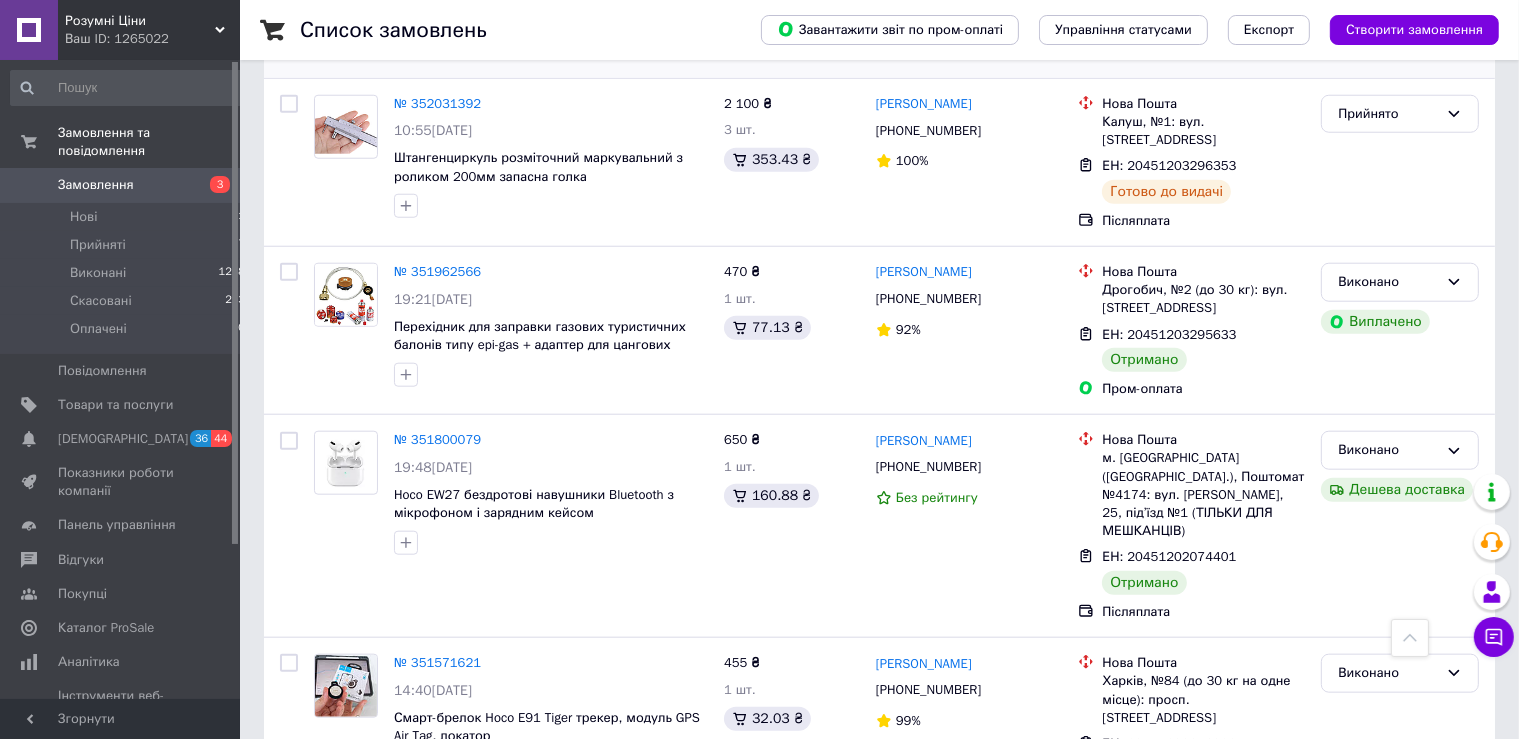 scroll, scrollTop: 1795, scrollLeft: 0, axis: vertical 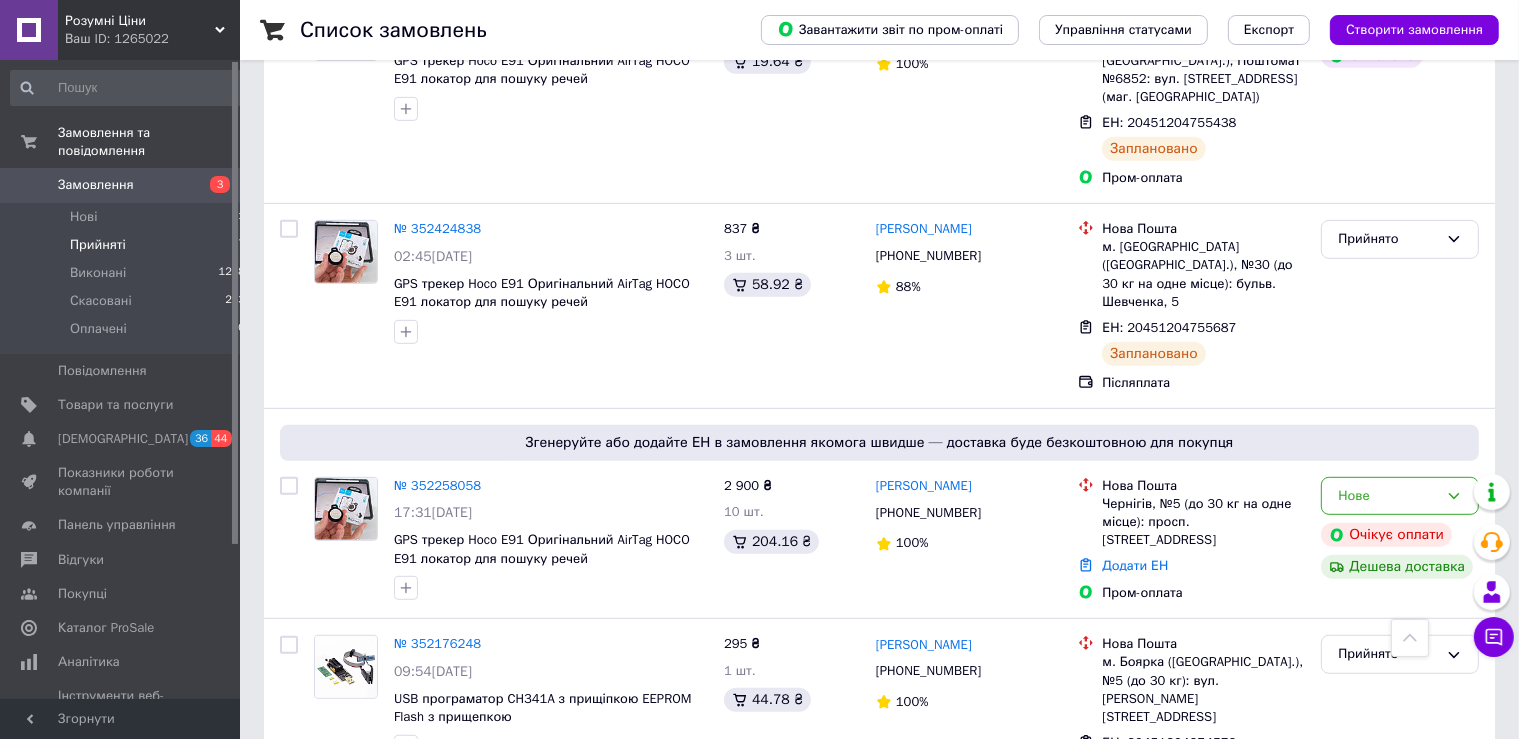 click on "Прийняті" at bounding box center (98, 245) 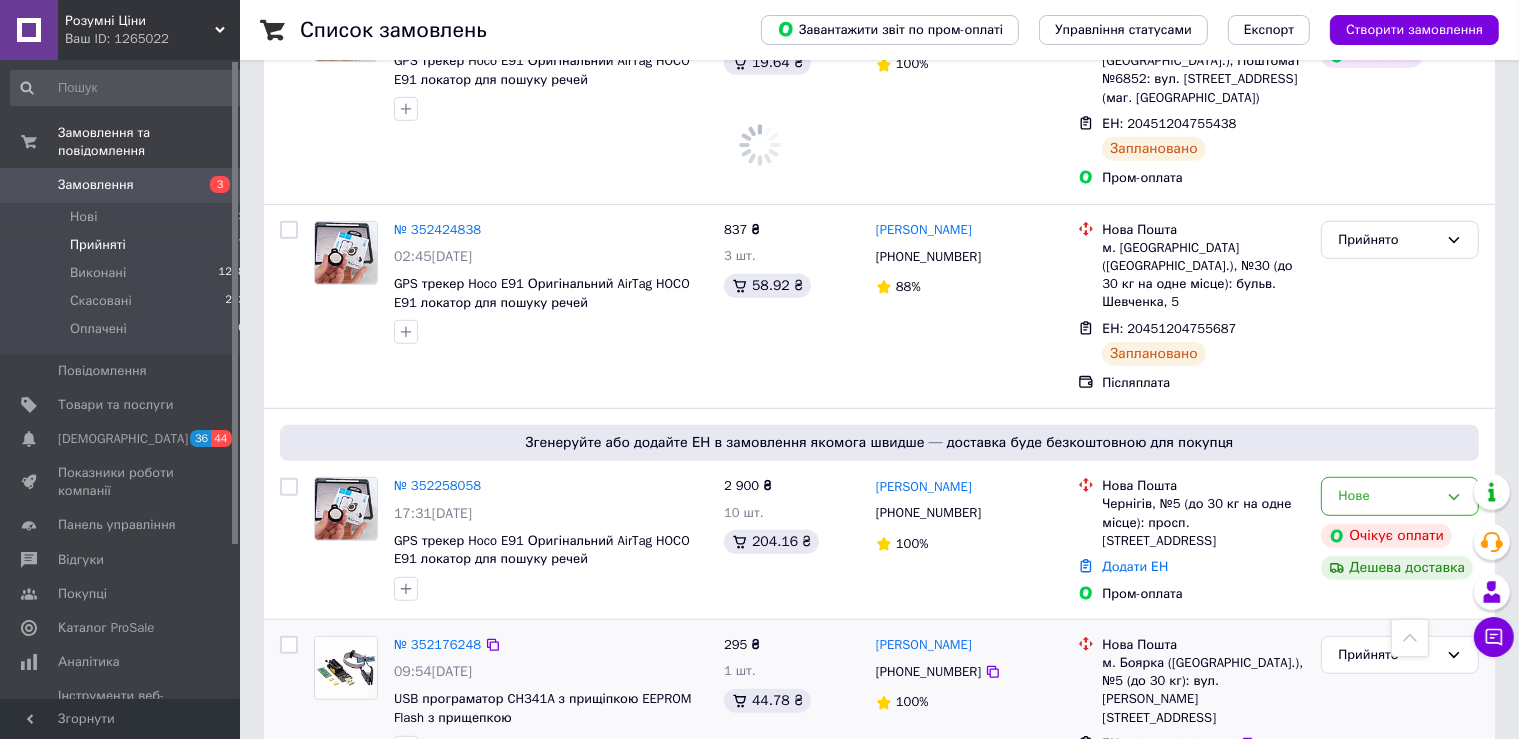 scroll, scrollTop: 0, scrollLeft: 0, axis: both 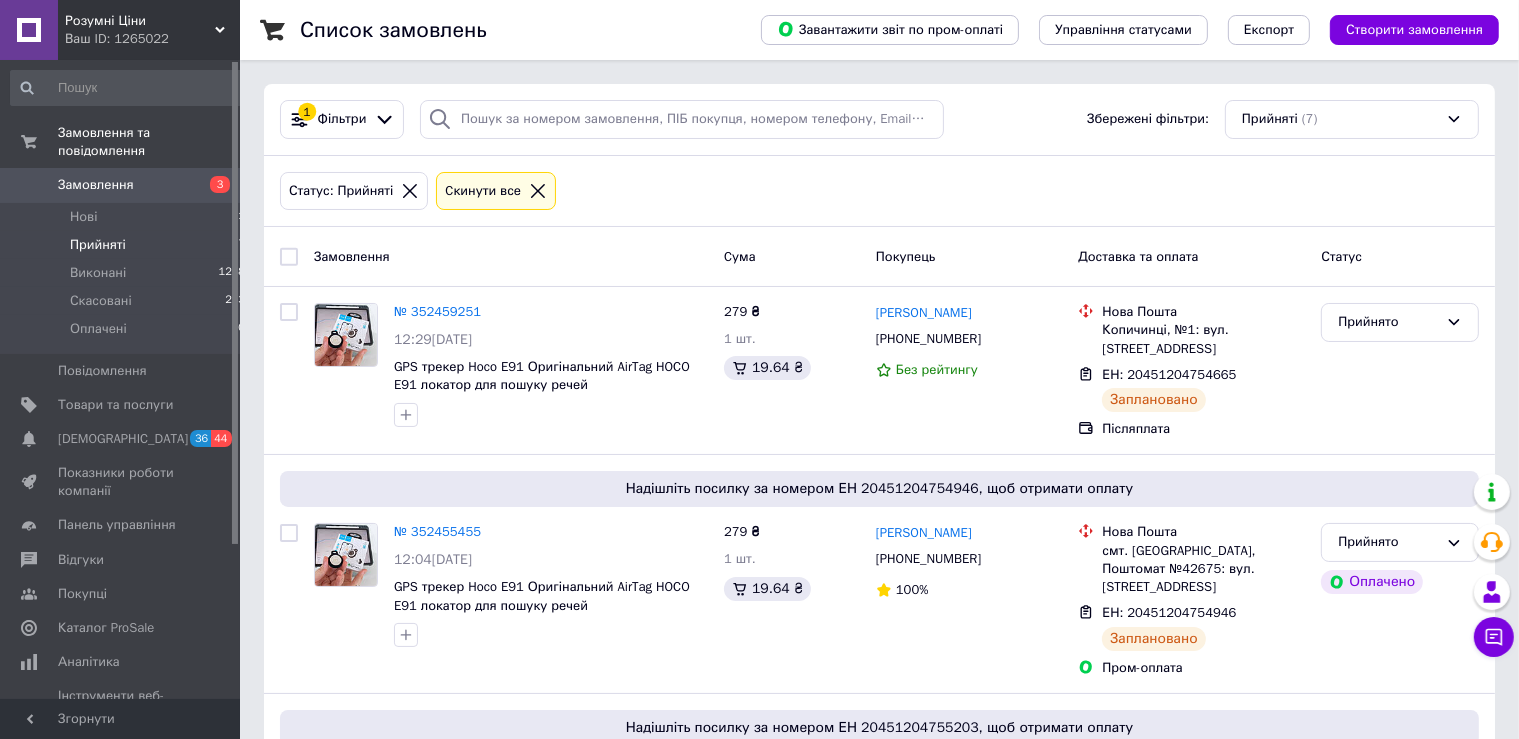click on "Замовлення" at bounding box center (96, 185) 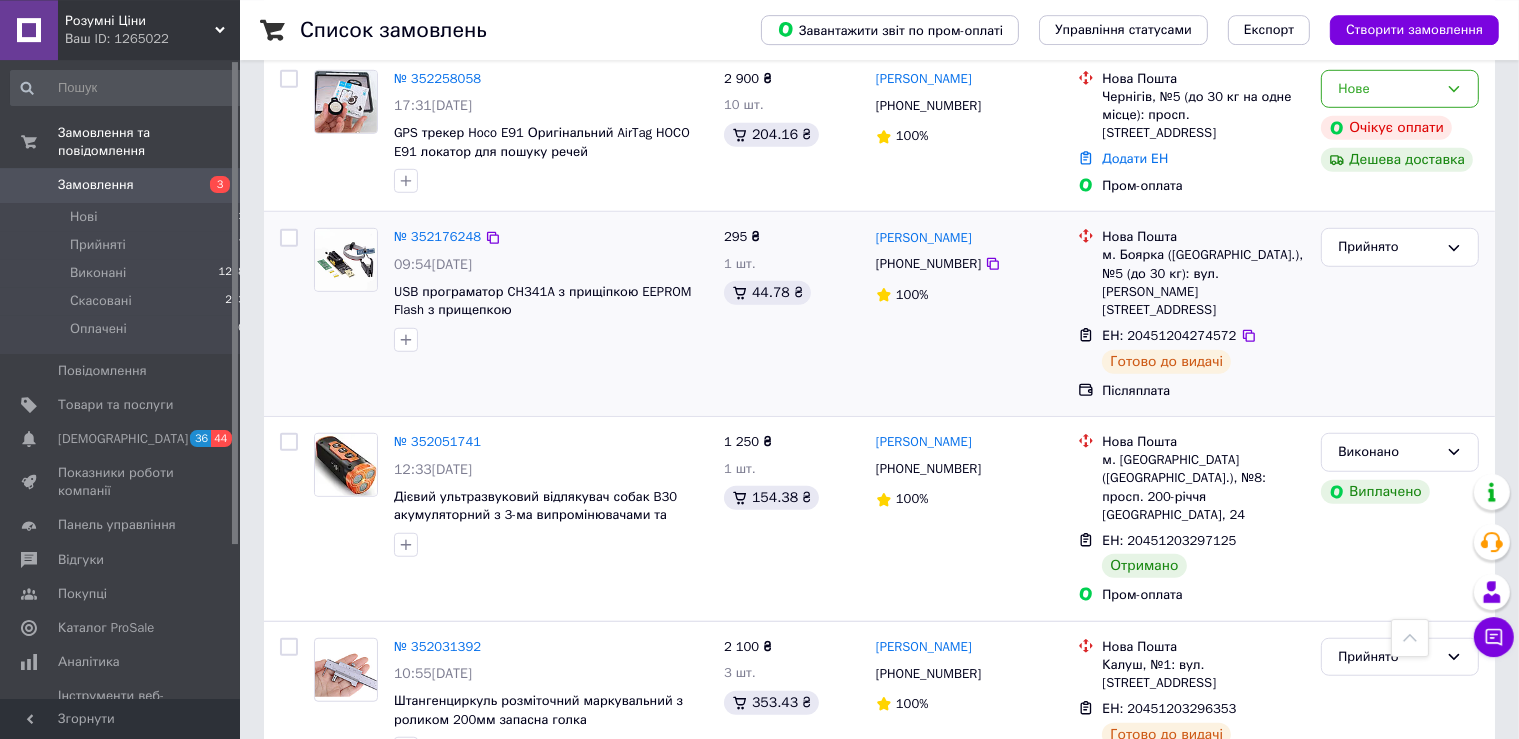 scroll, scrollTop: 1372, scrollLeft: 0, axis: vertical 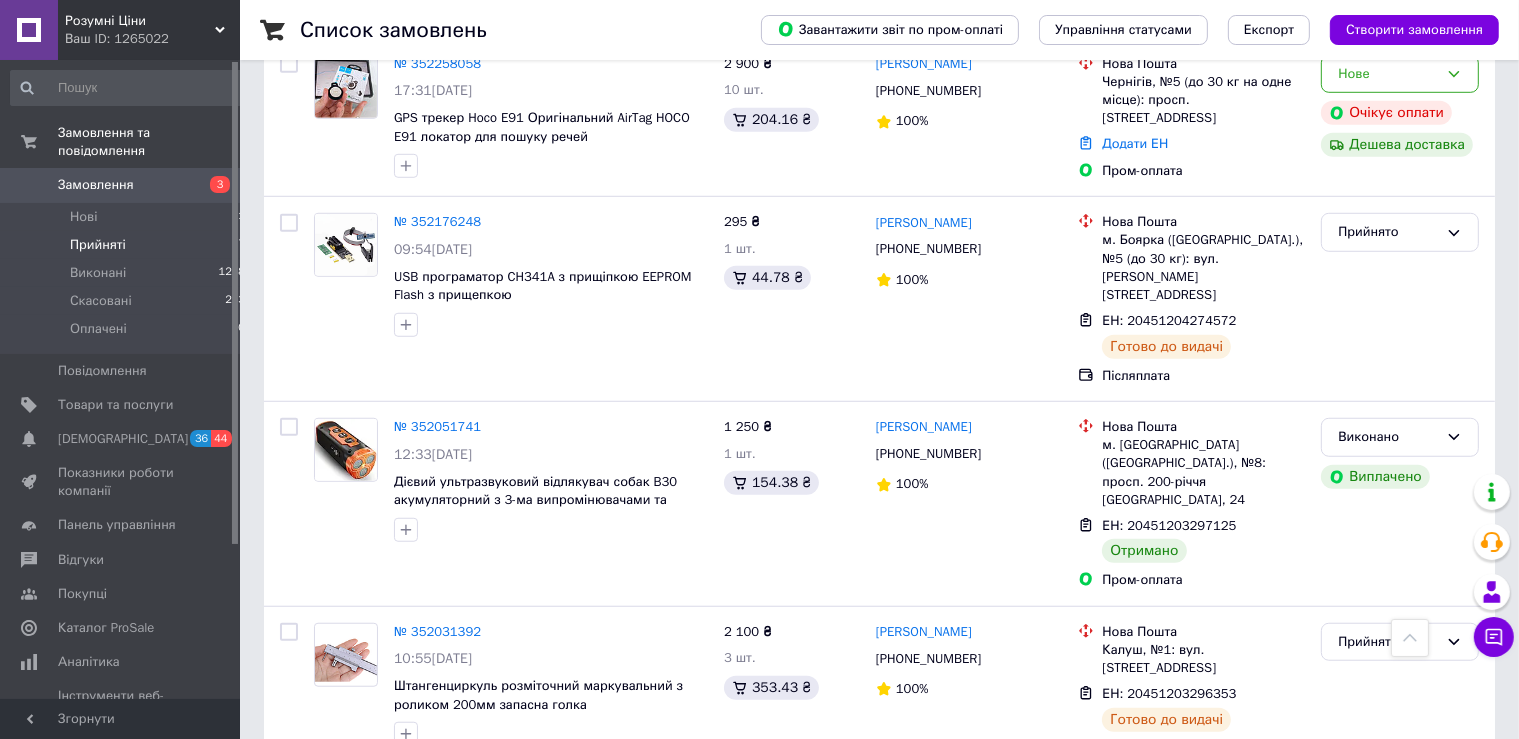 click on "Прийняті" at bounding box center [98, 245] 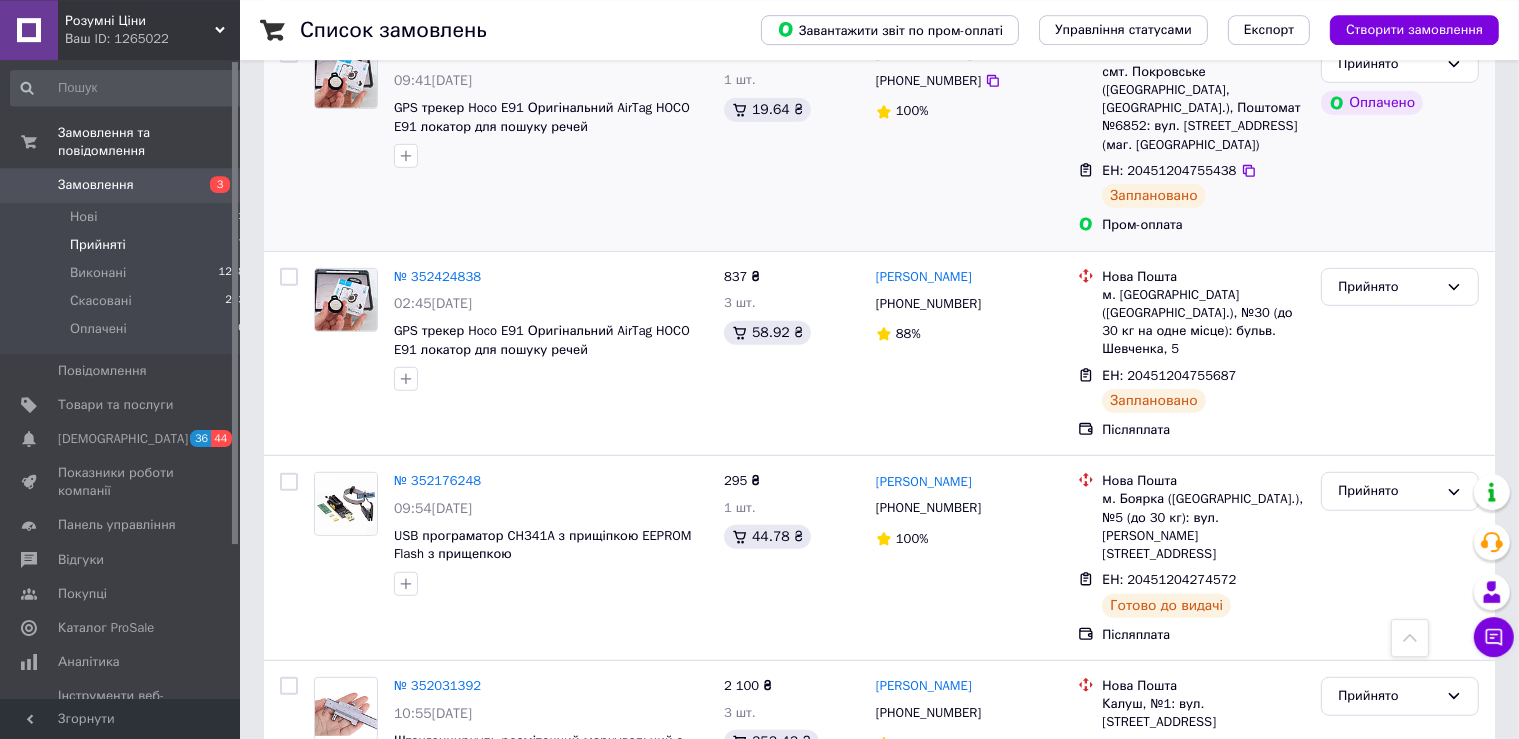 scroll, scrollTop: 1000, scrollLeft: 0, axis: vertical 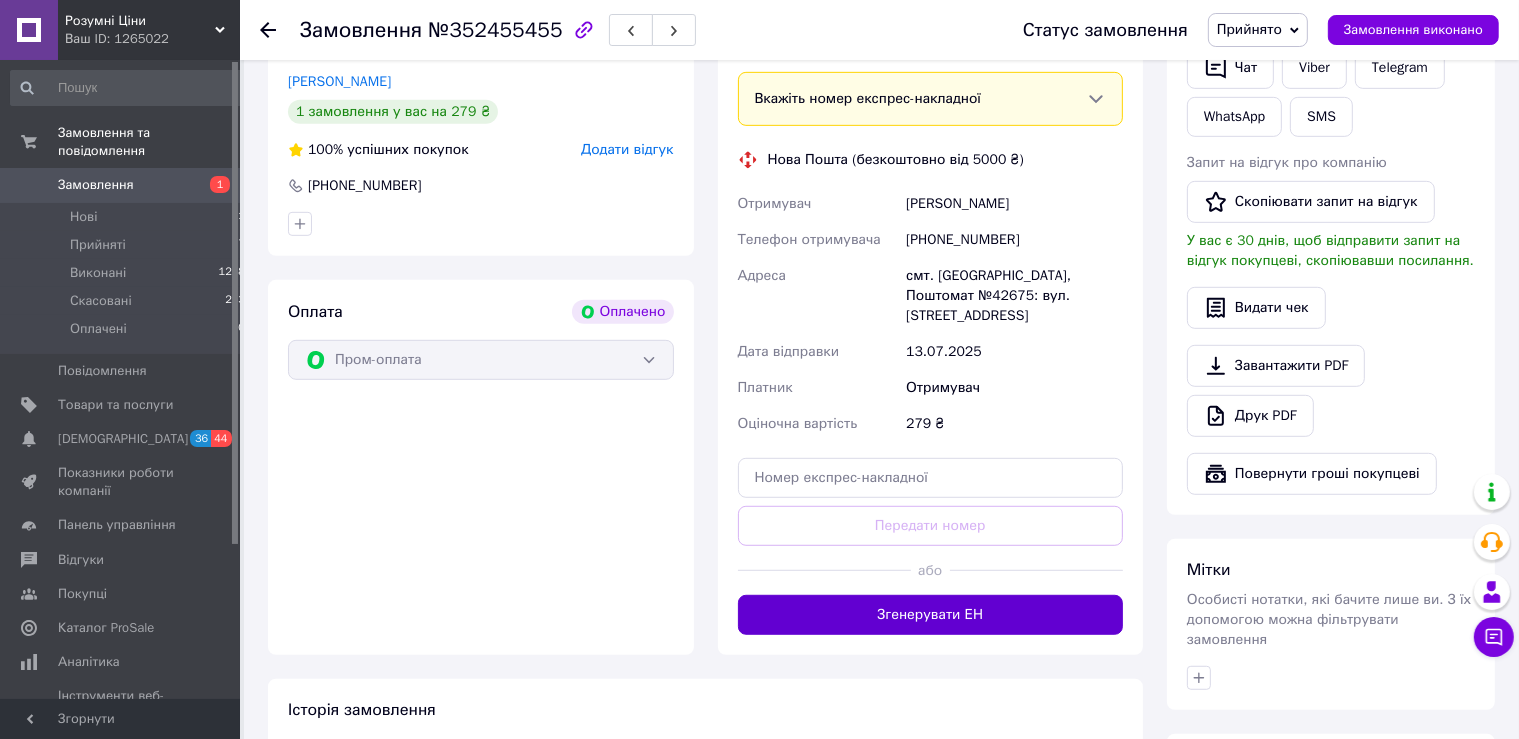 click on "Згенерувати ЕН" at bounding box center (931, 615) 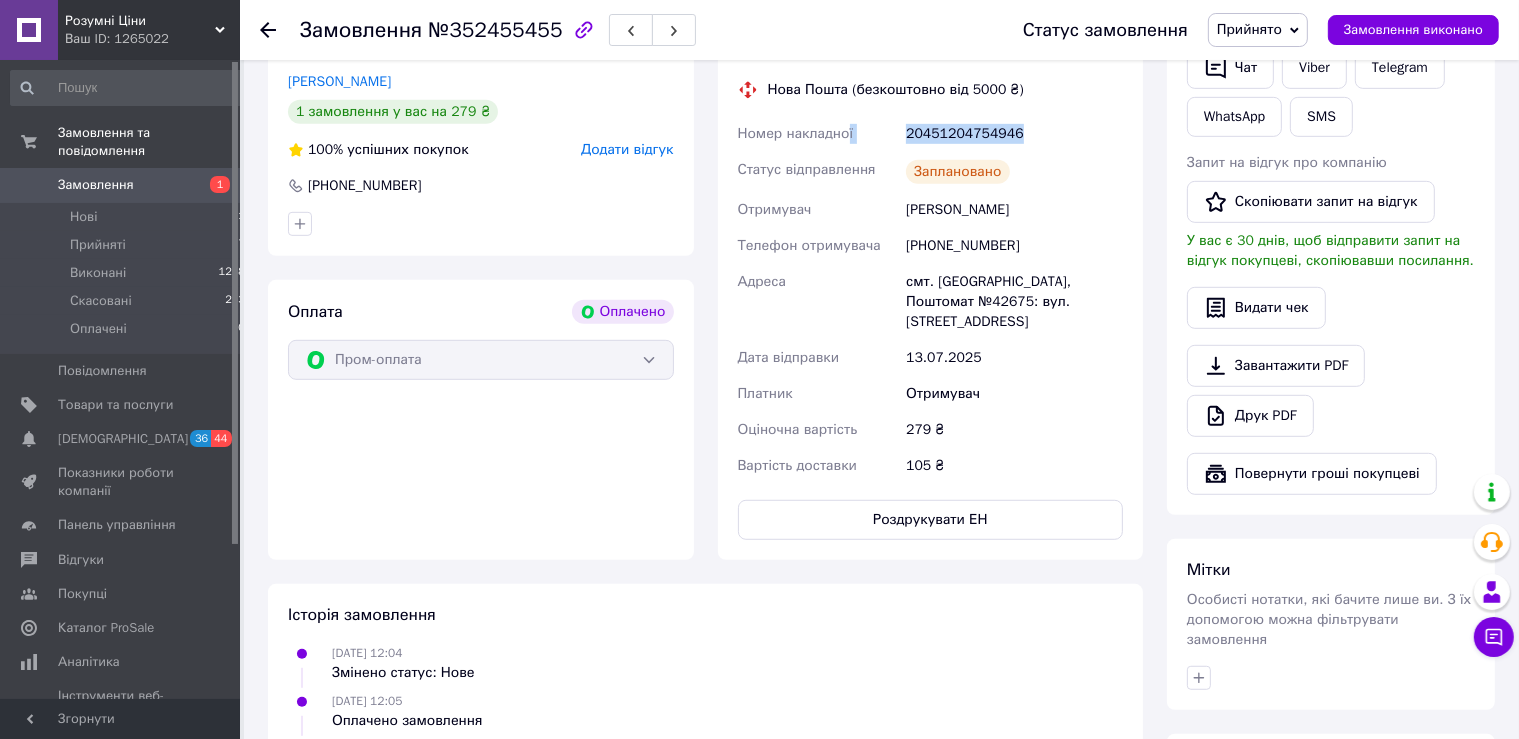 drag, startPoint x: 1046, startPoint y: 133, endPoint x: 842, endPoint y: 138, distance: 204.06126 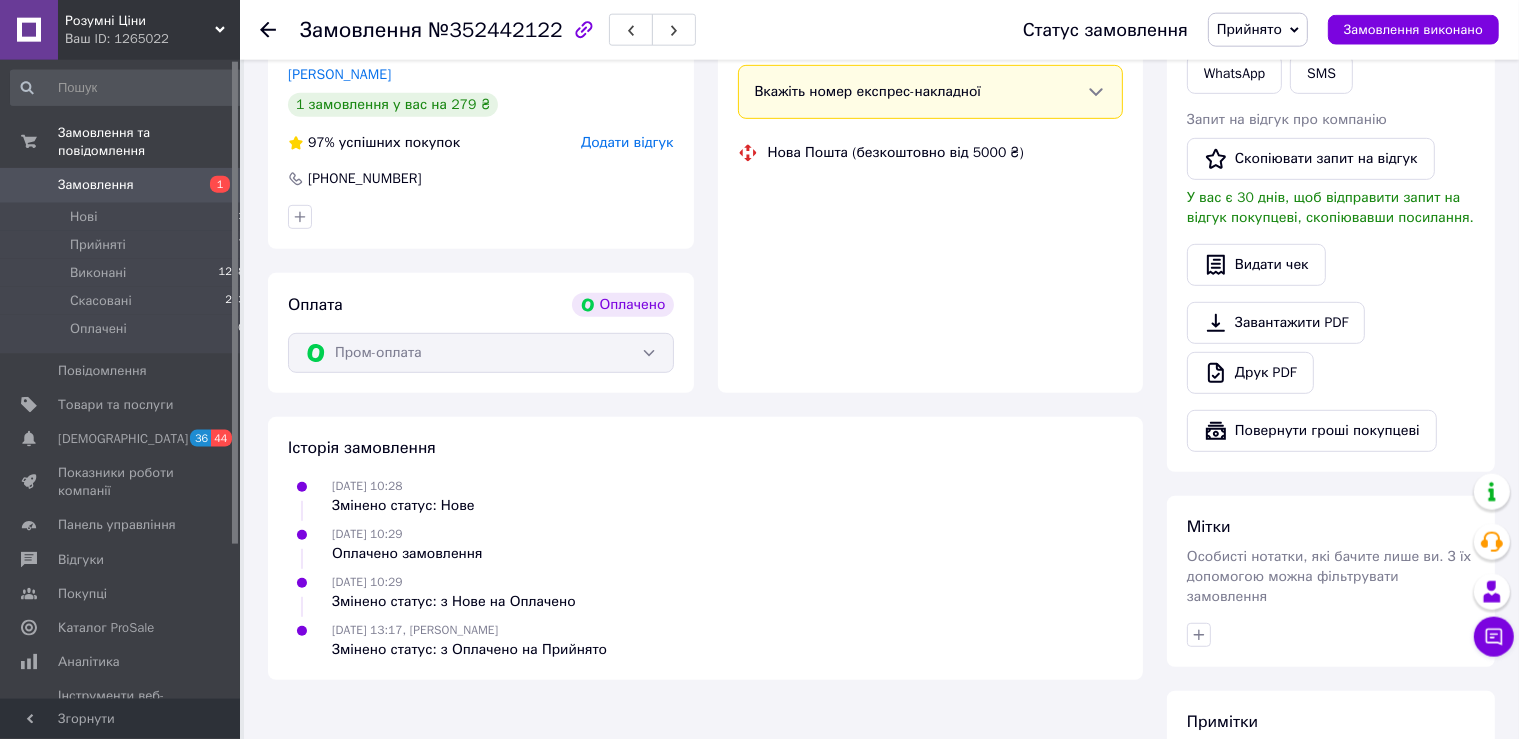 scroll, scrollTop: 1267, scrollLeft: 0, axis: vertical 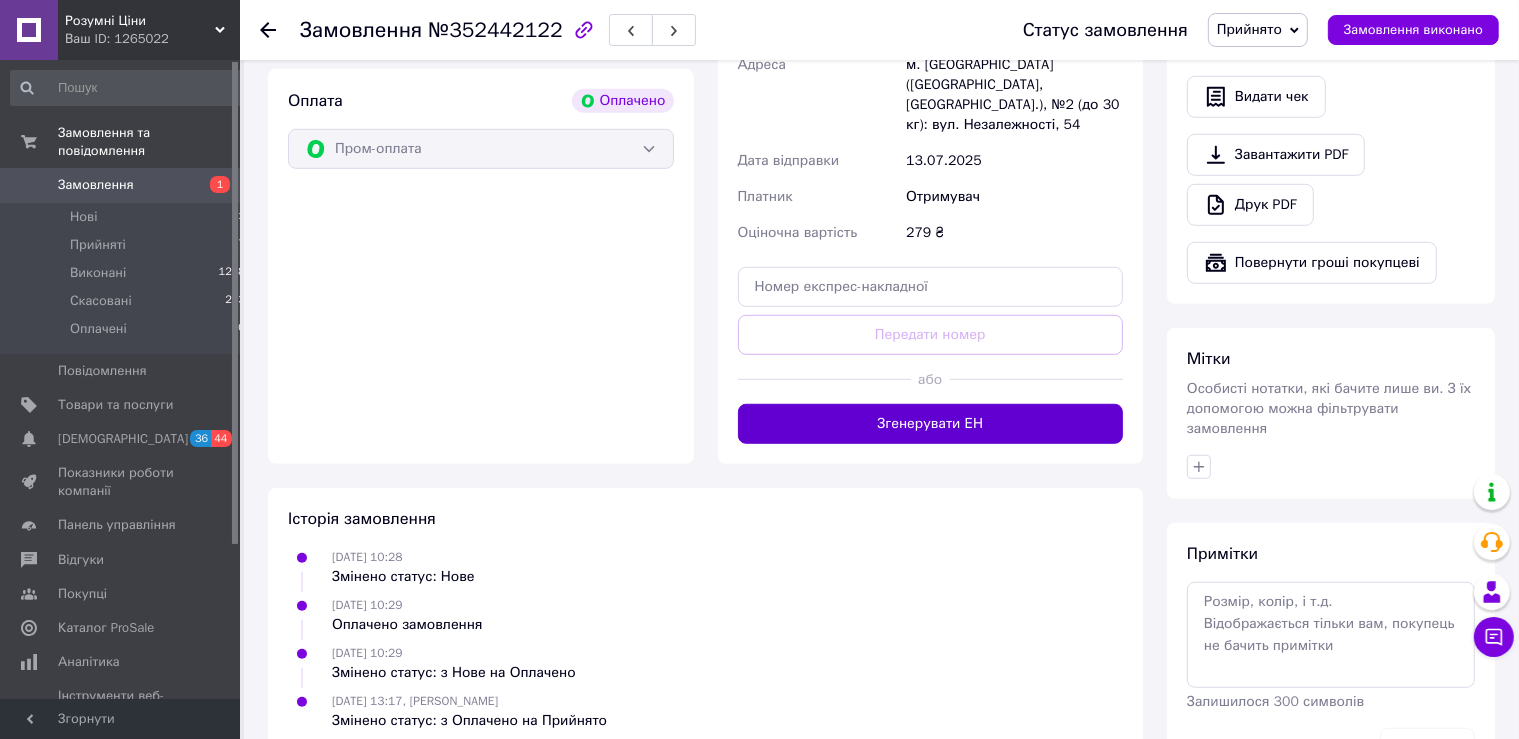 click on "Згенерувати ЕН" at bounding box center [931, 424] 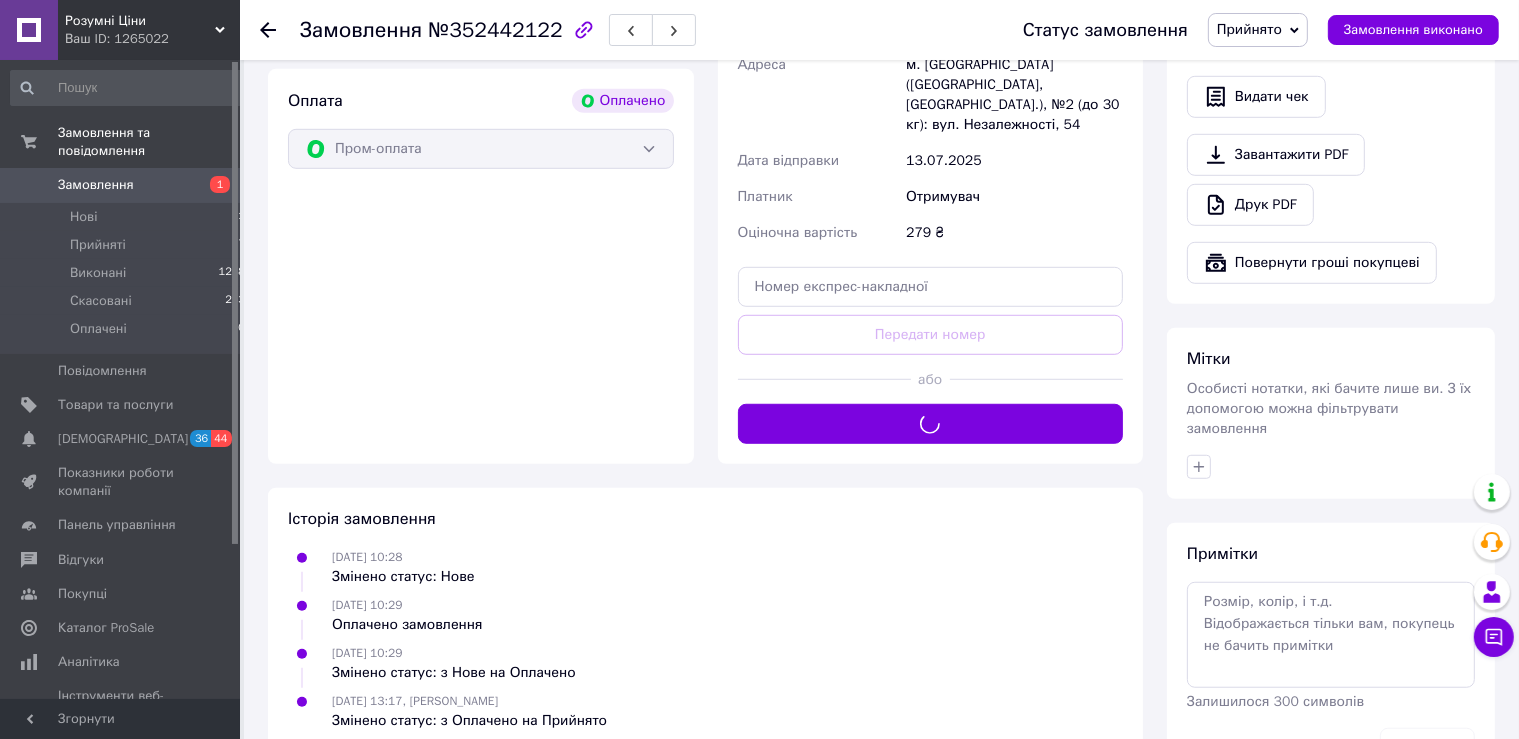 scroll, scrollTop: 1056, scrollLeft: 0, axis: vertical 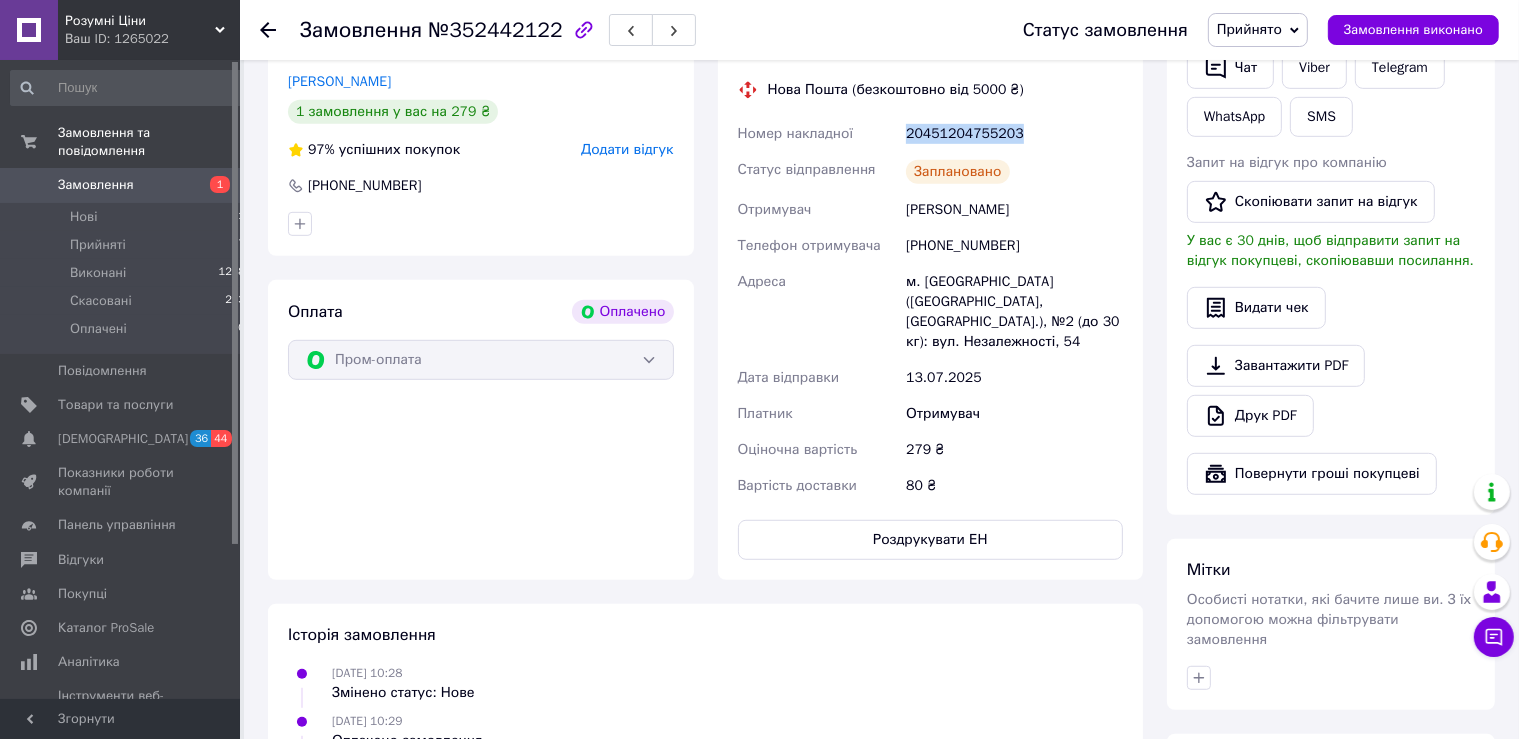 drag, startPoint x: 1039, startPoint y: 130, endPoint x: 870, endPoint y: 141, distance: 169.3576 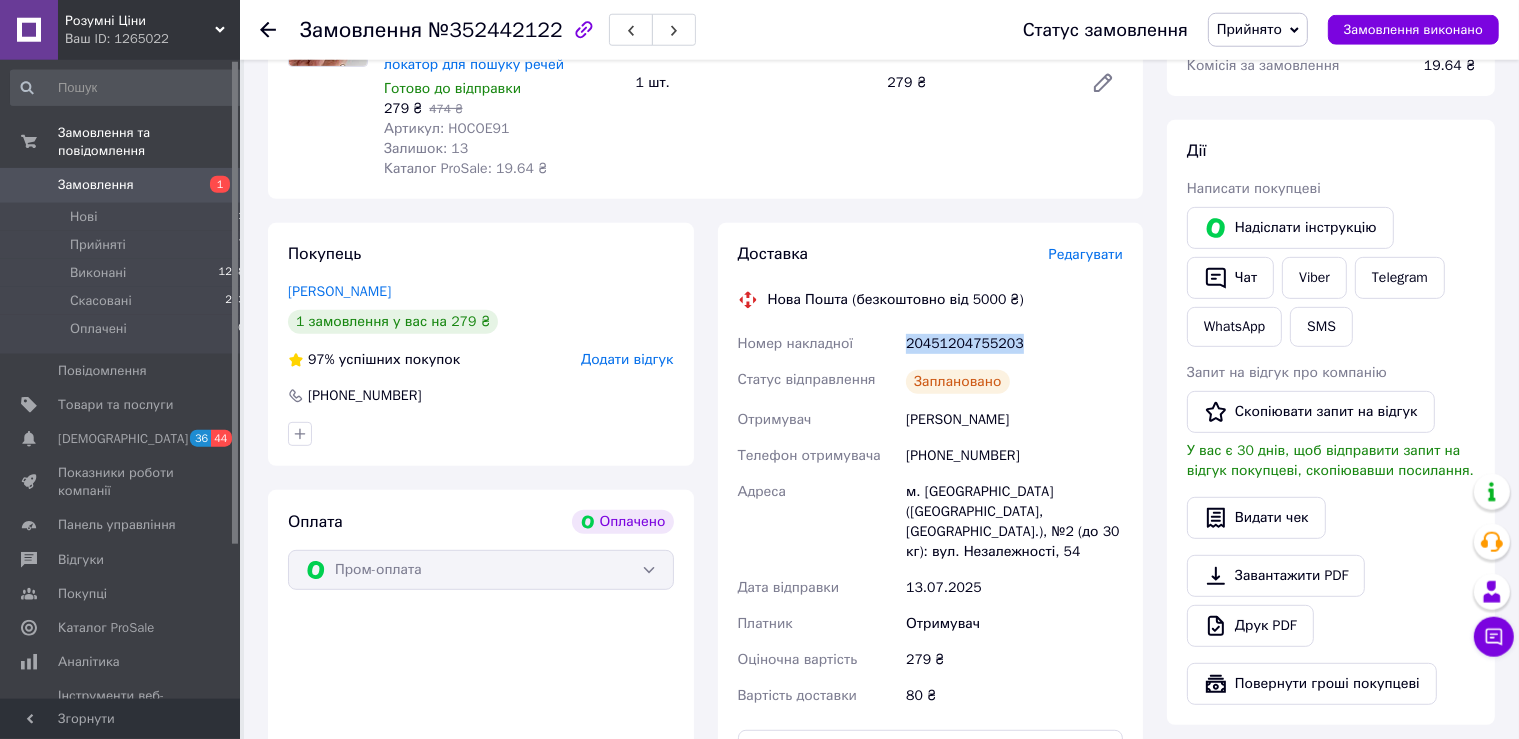 scroll, scrollTop: 844, scrollLeft: 0, axis: vertical 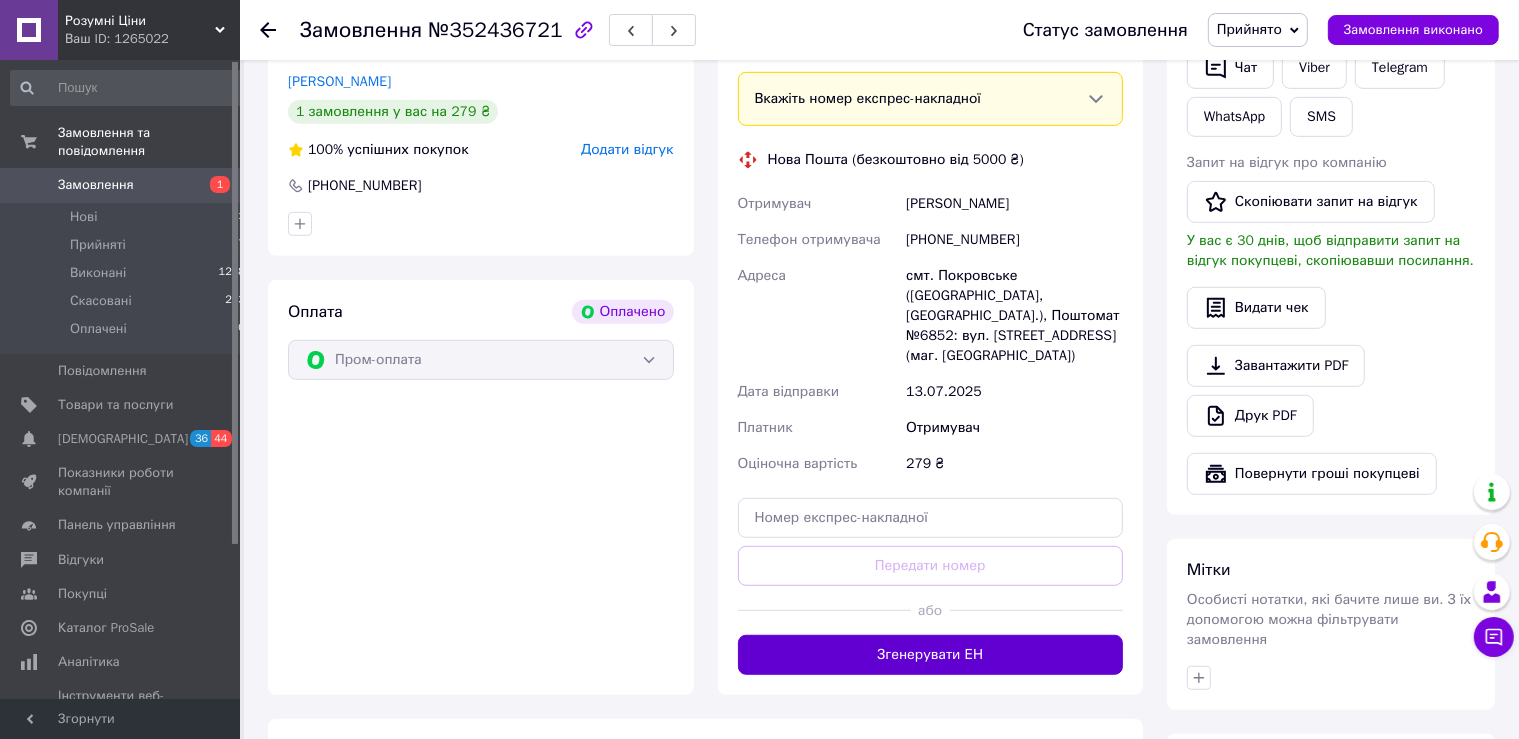click on "Згенерувати ЕН" at bounding box center (931, 655) 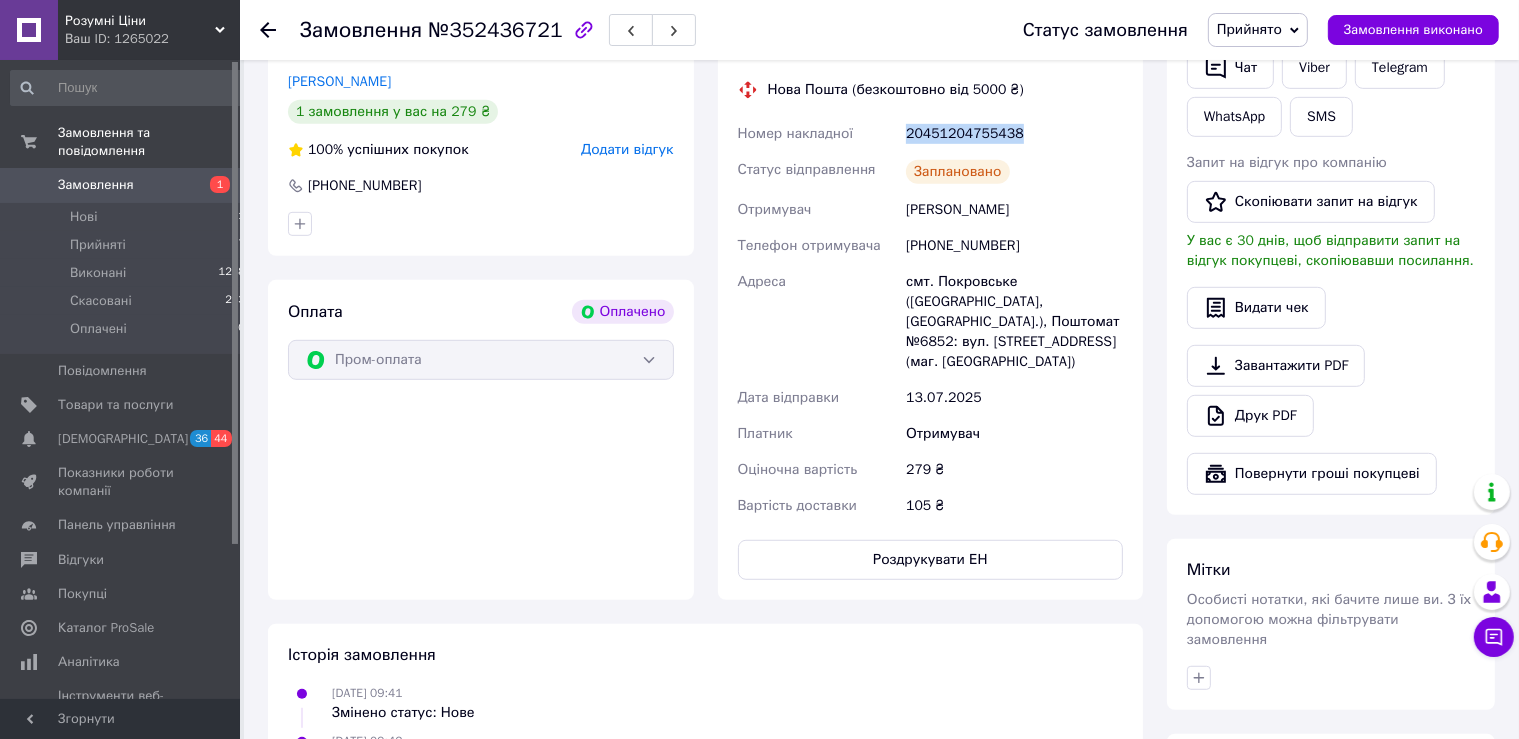 drag, startPoint x: 1022, startPoint y: 138, endPoint x: 907, endPoint y: 138, distance: 115 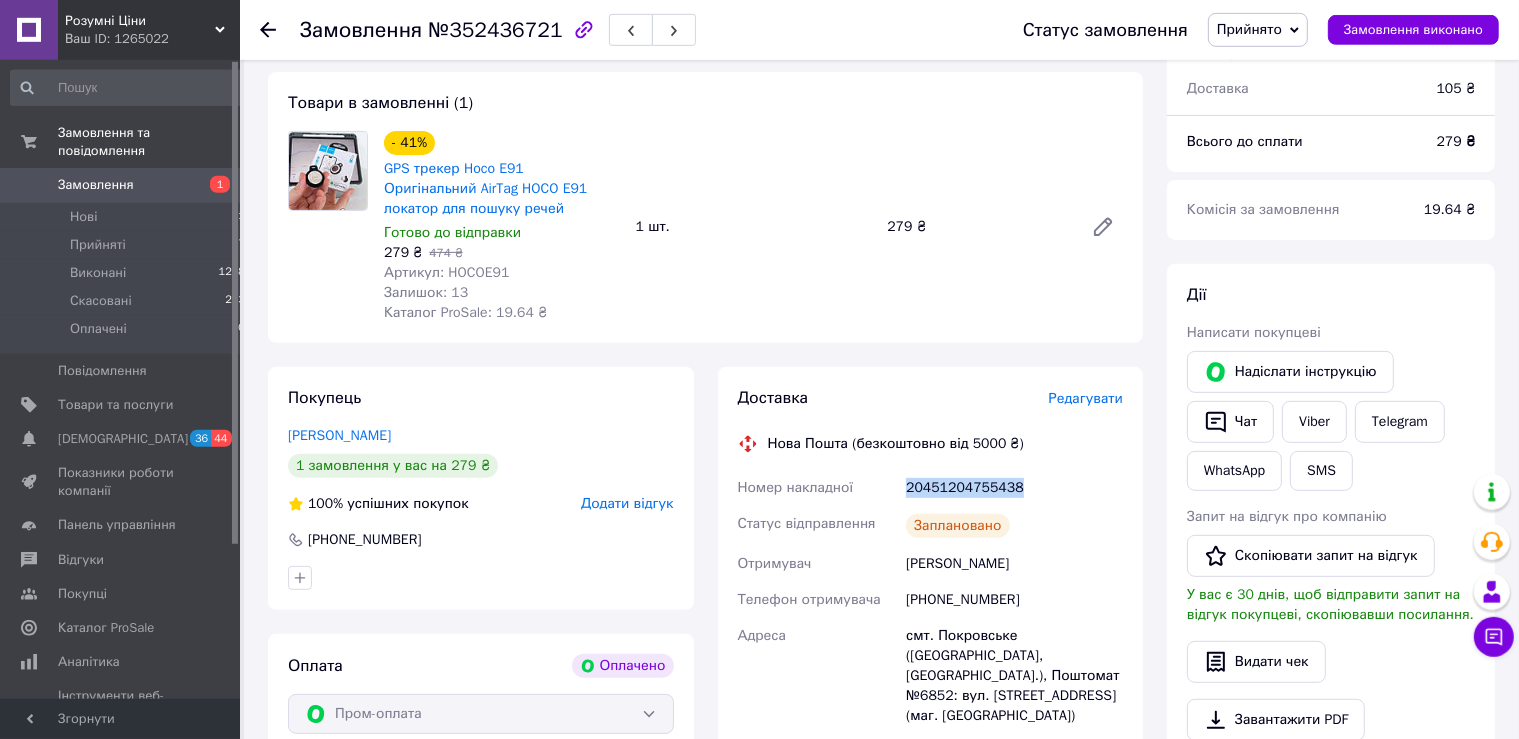 scroll, scrollTop: 844, scrollLeft: 0, axis: vertical 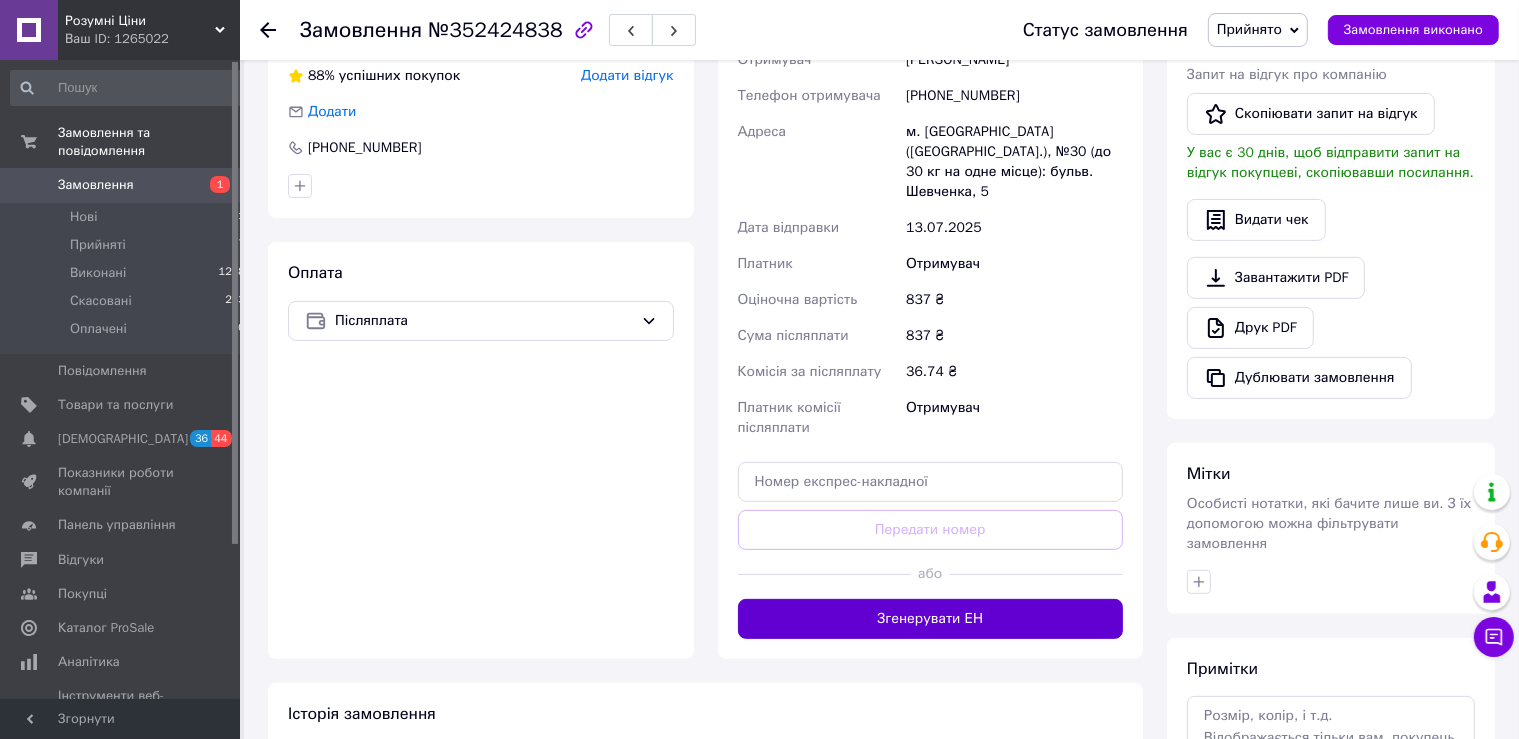 click on "Згенерувати ЕН" at bounding box center (931, 619) 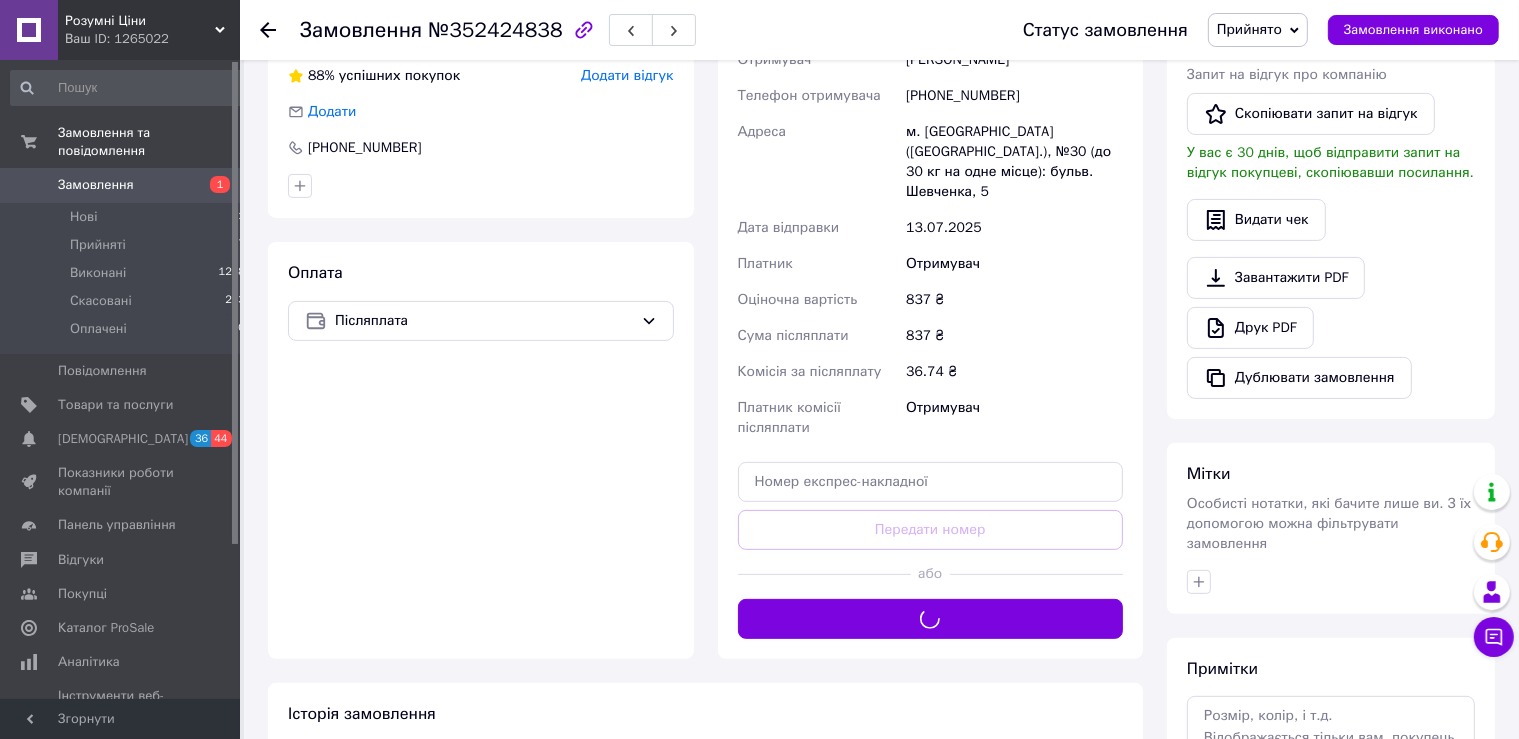 scroll, scrollTop: 316, scrollLeft: 0, axis: vertical 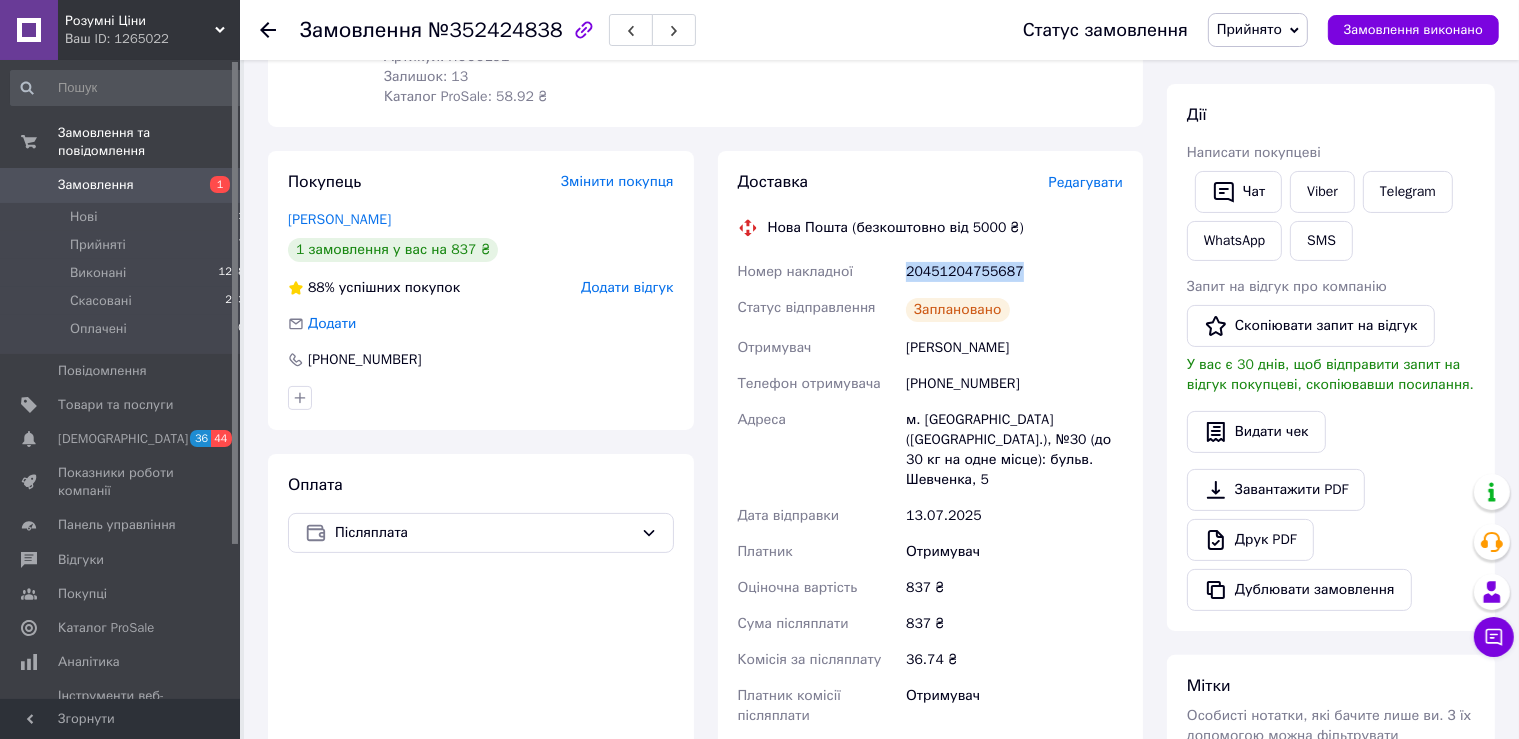 drag, startPoint x: 1027, startPoint y: 269, endPoint x: 894, endPoint y: 270, distance: 133.00375 